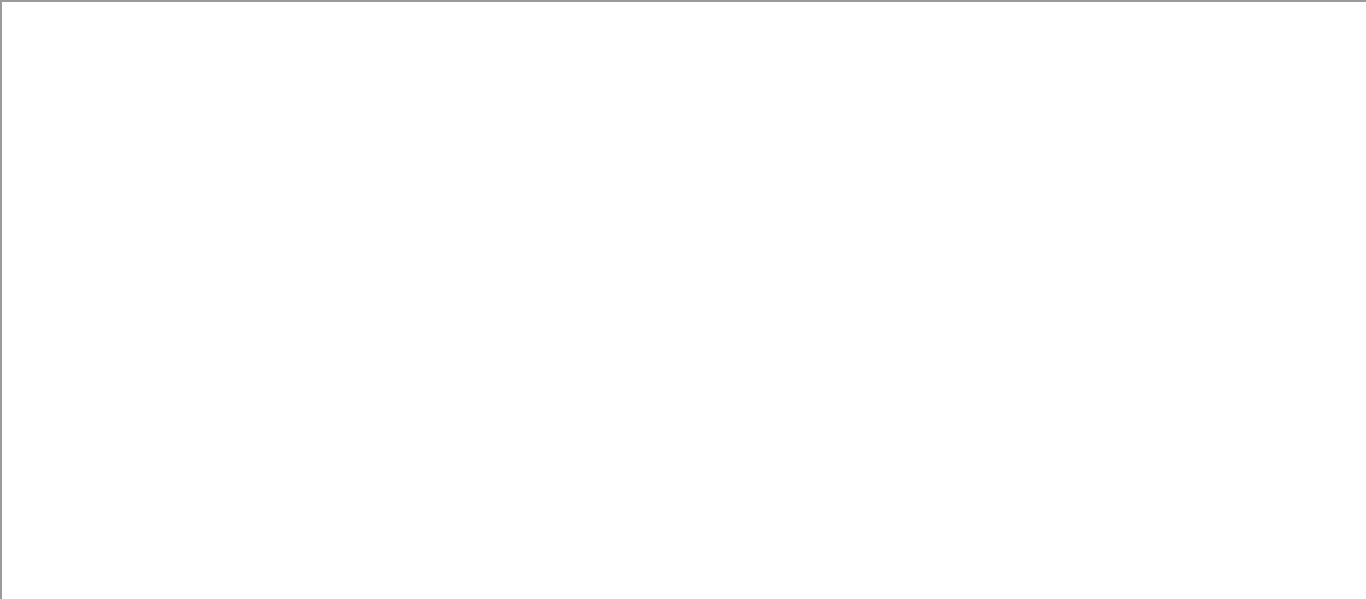 scroll, scrollTop: 0, scrollLeft: 0, axis: both 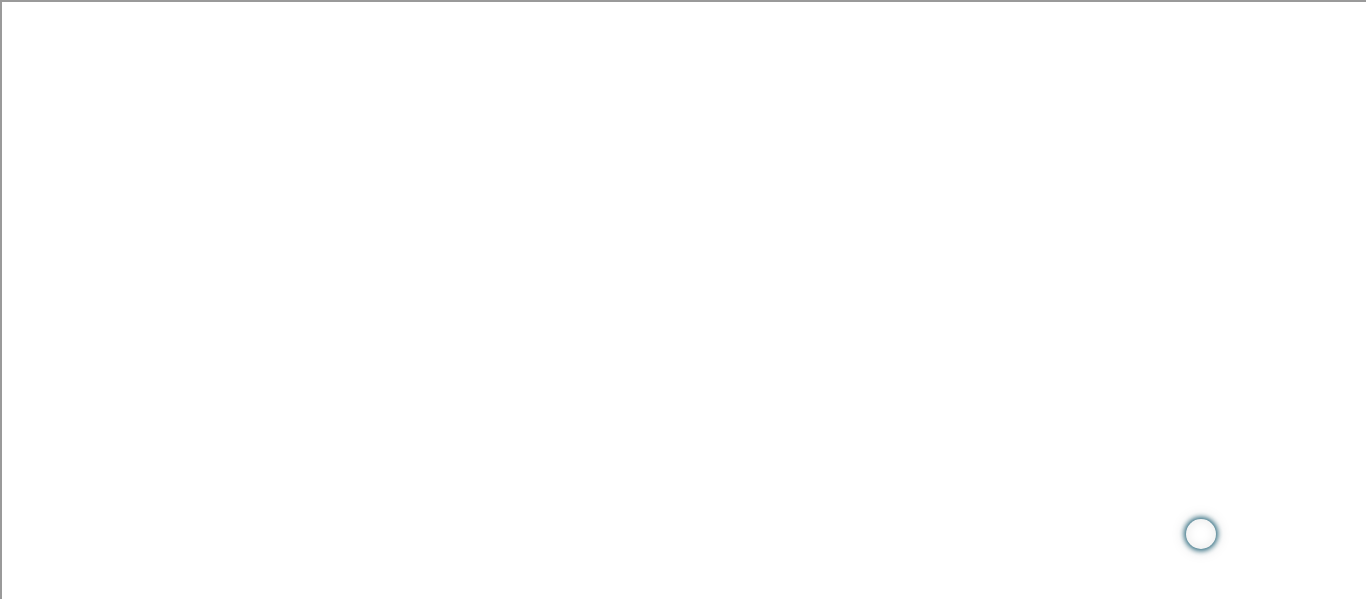 copy on "How long have you been soliciting in-kind donations?" 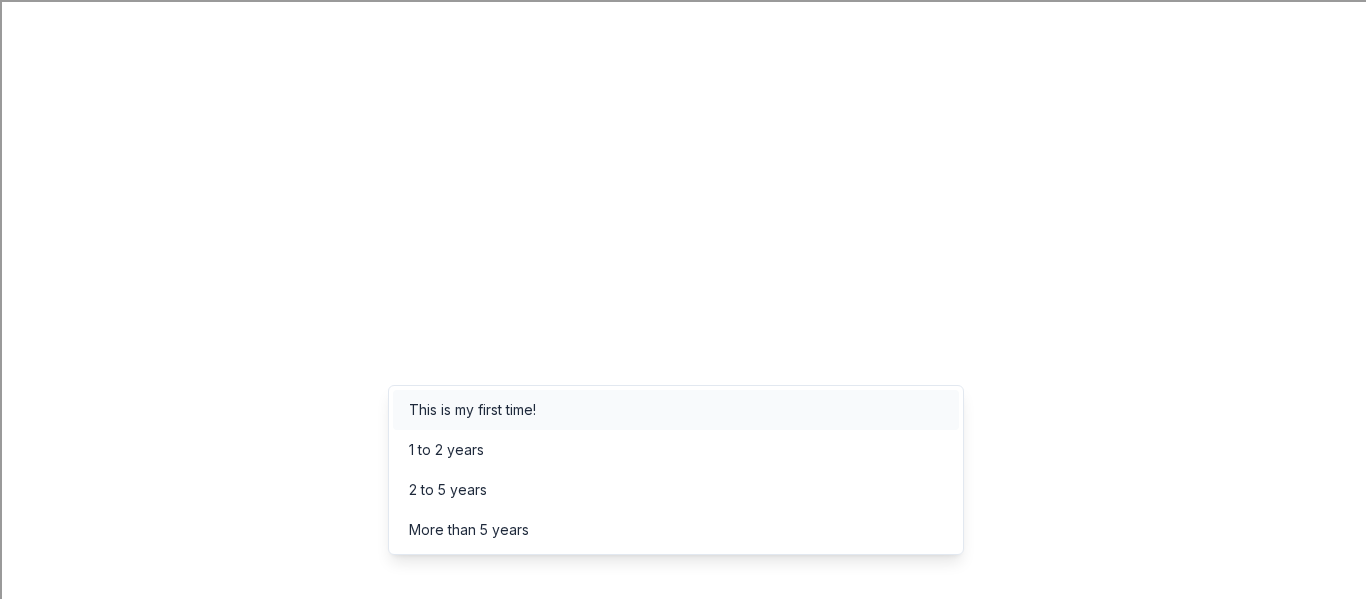 click on "This is my first time!" at bounding box center [676, 410] 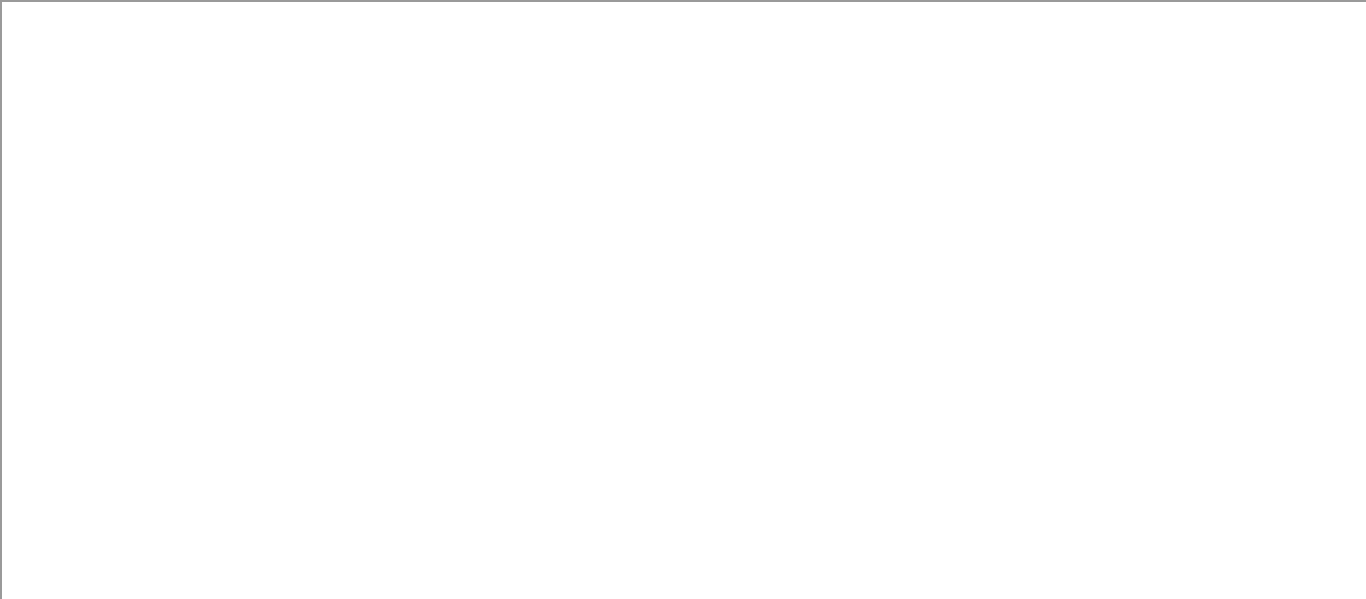 scroll, scrollTop: 72, scrollLeft: 0, axis: vertical 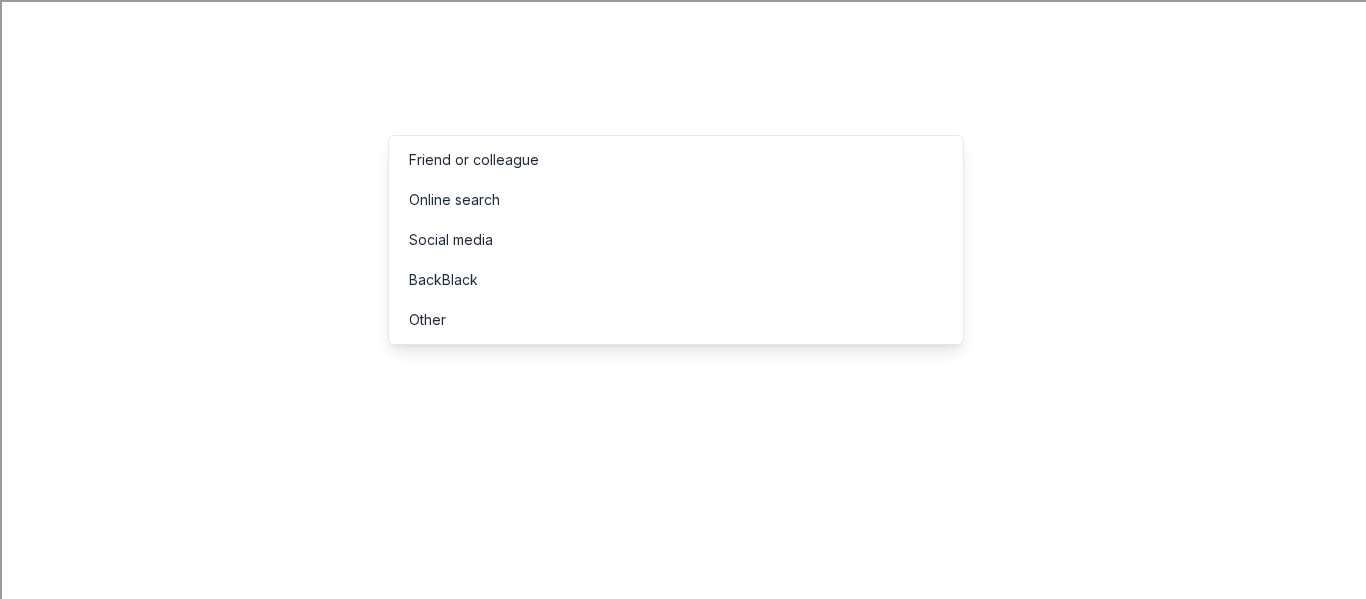 click at bounding box center (683, 979) 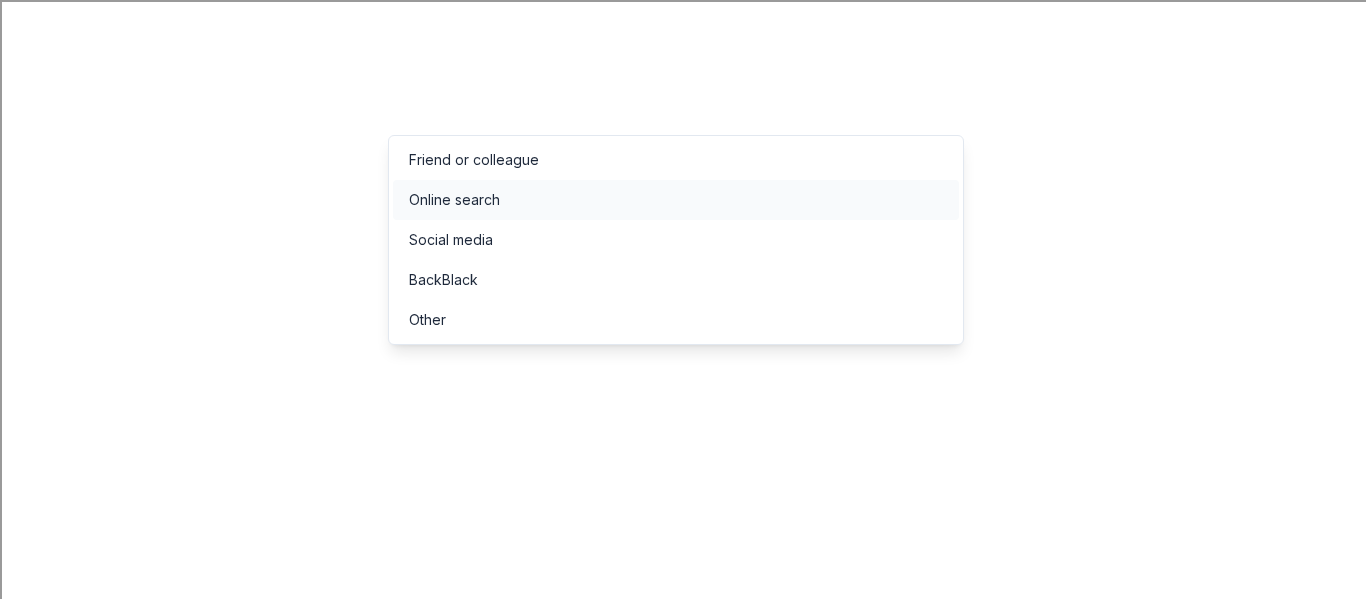 click on "Online search" at bounding box center [676, 200] 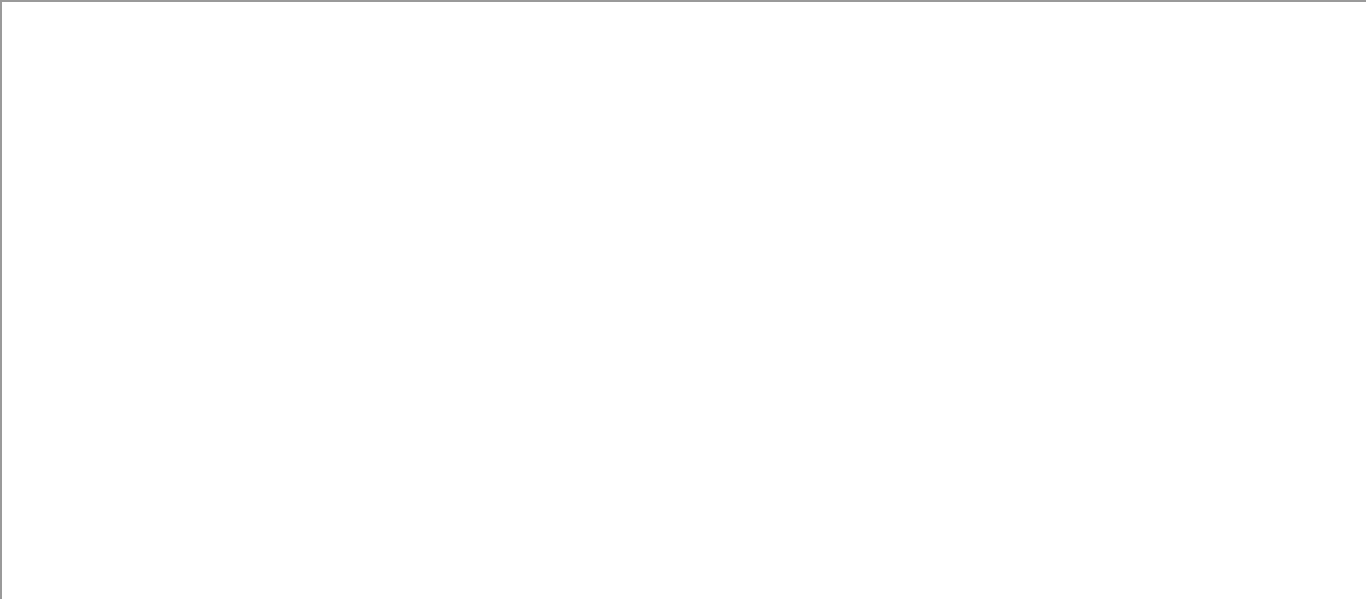 click 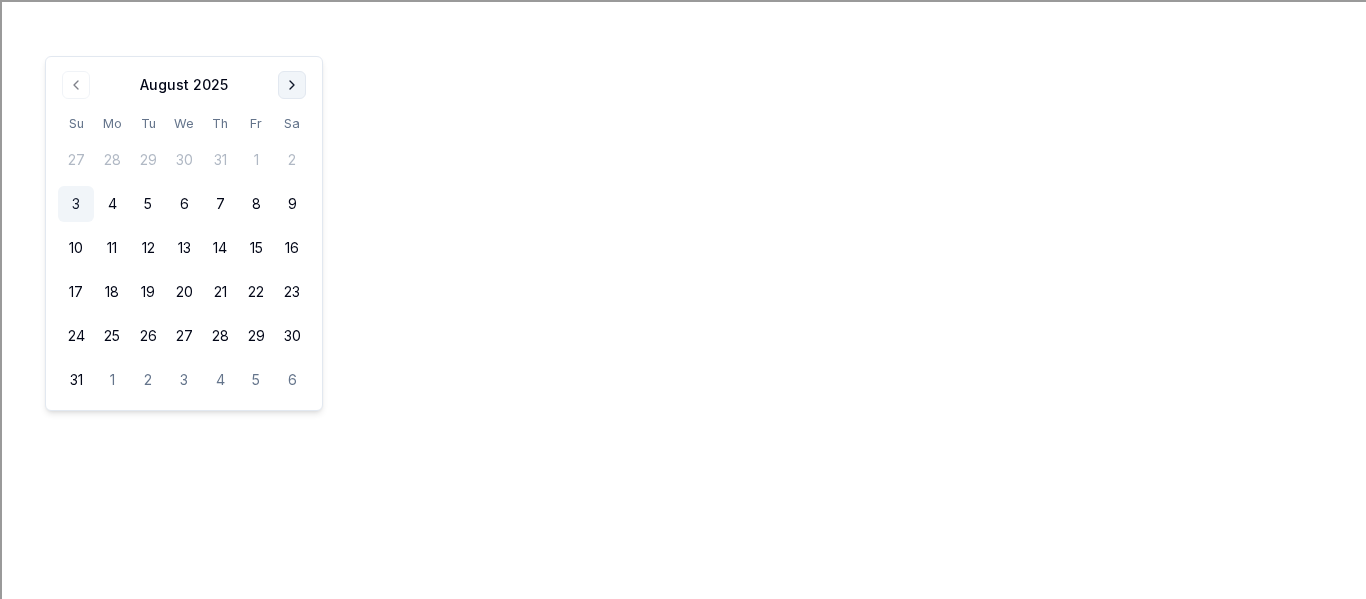 click at bounding box center (292, 85) 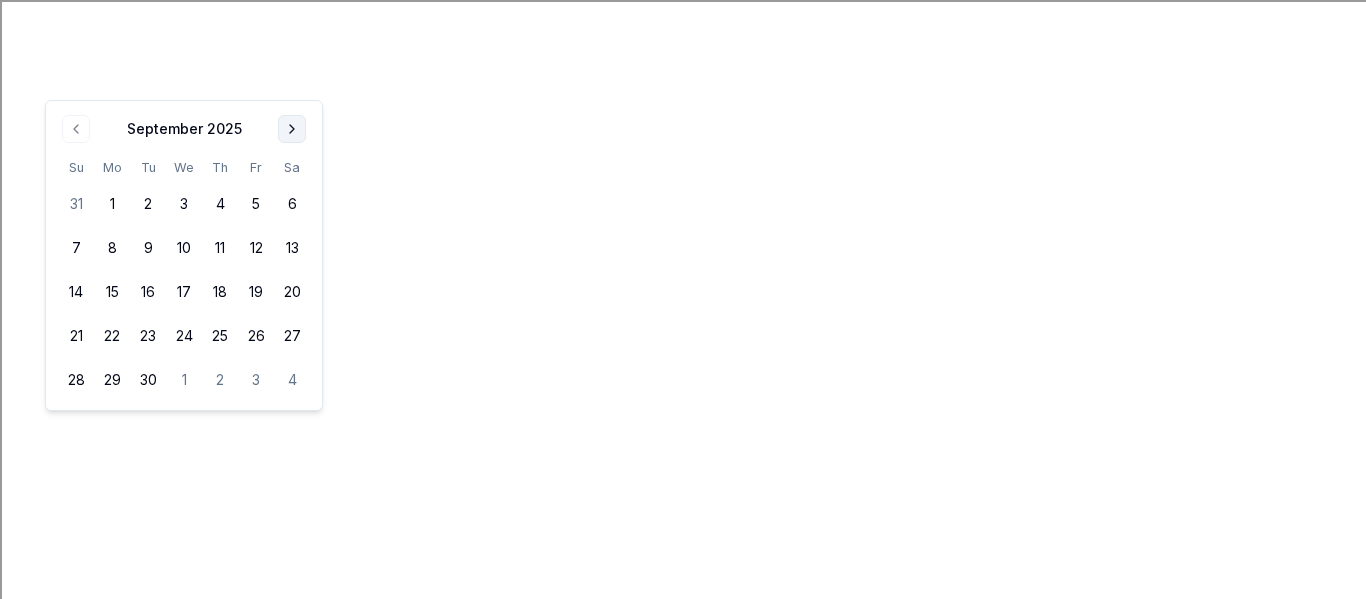 click on "Tell us about your event." at bounding box center [342, 692] 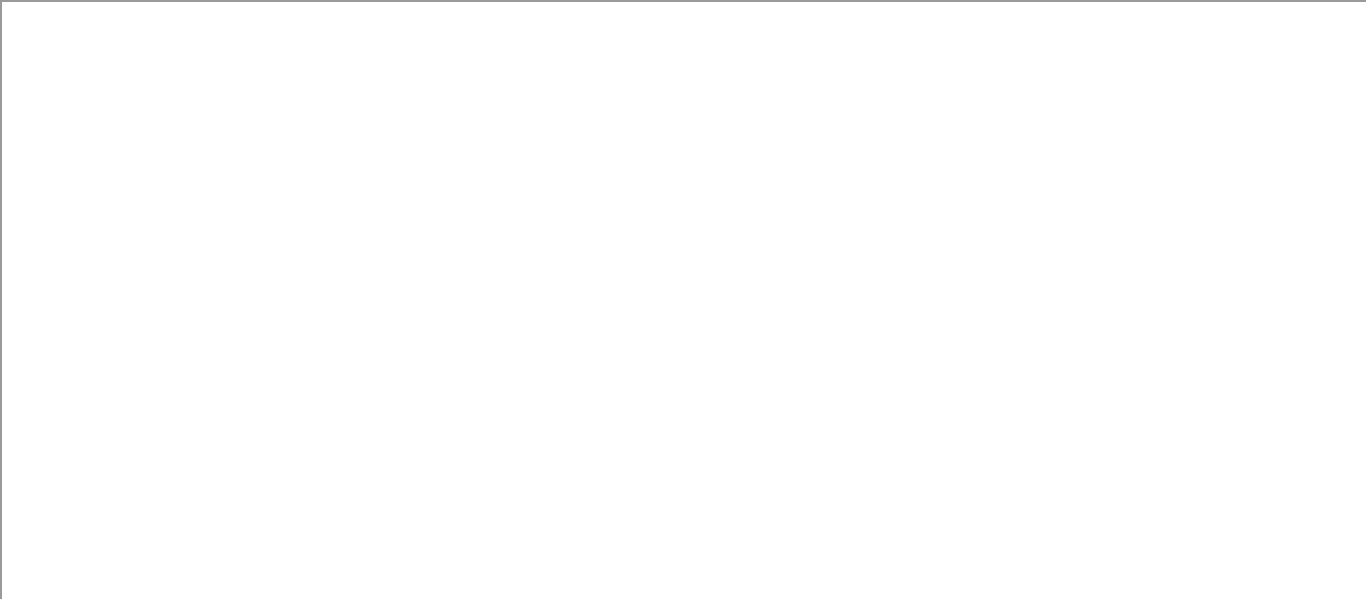 click on "Pick a date" at bounding box center [140, 1040] 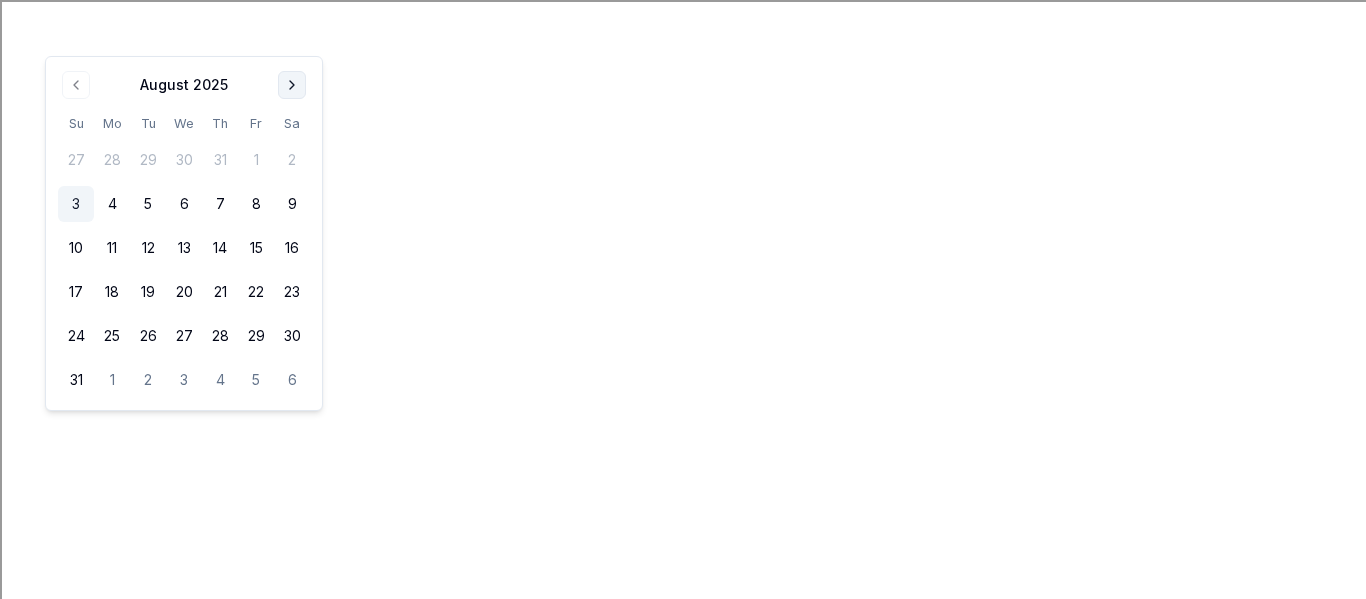 click at bounding box center [292, 85] 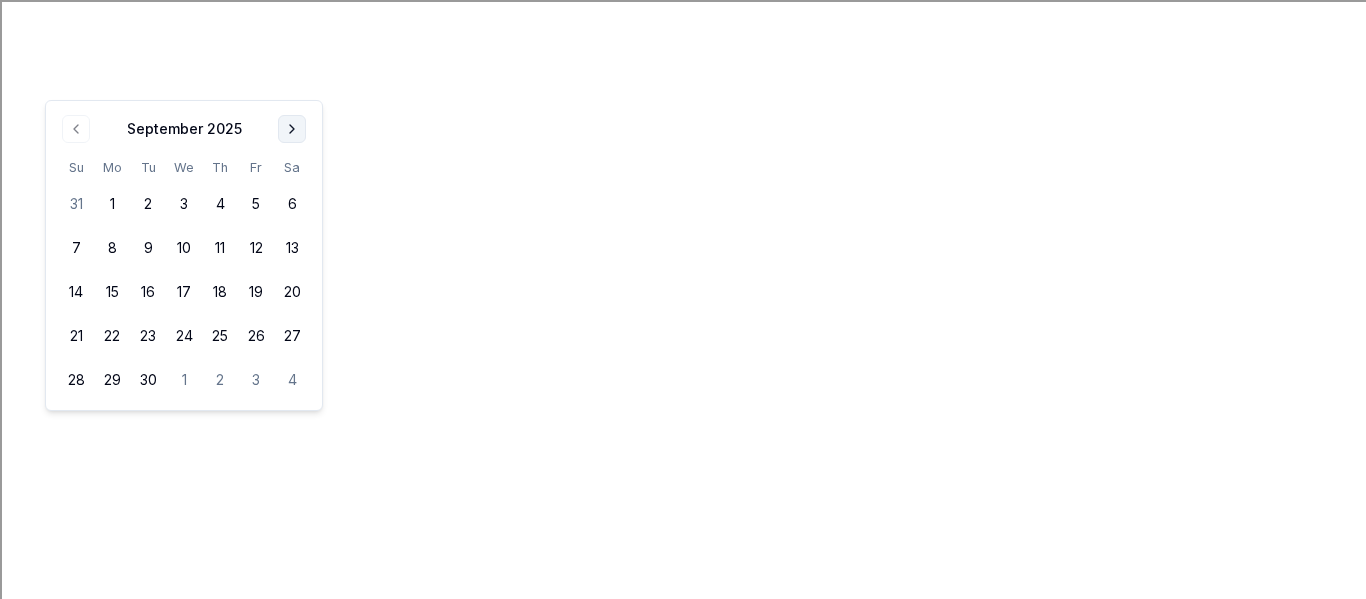click at bounding box center [292, 129] 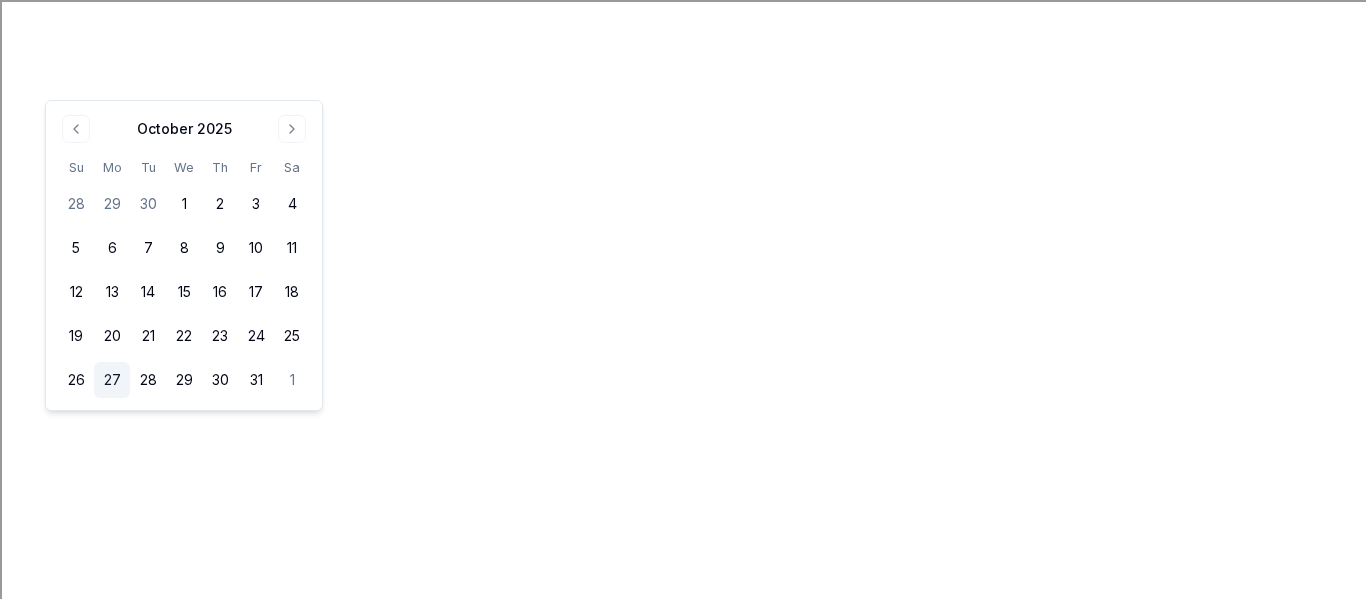 click on "27" at bounding box center (112, 380) 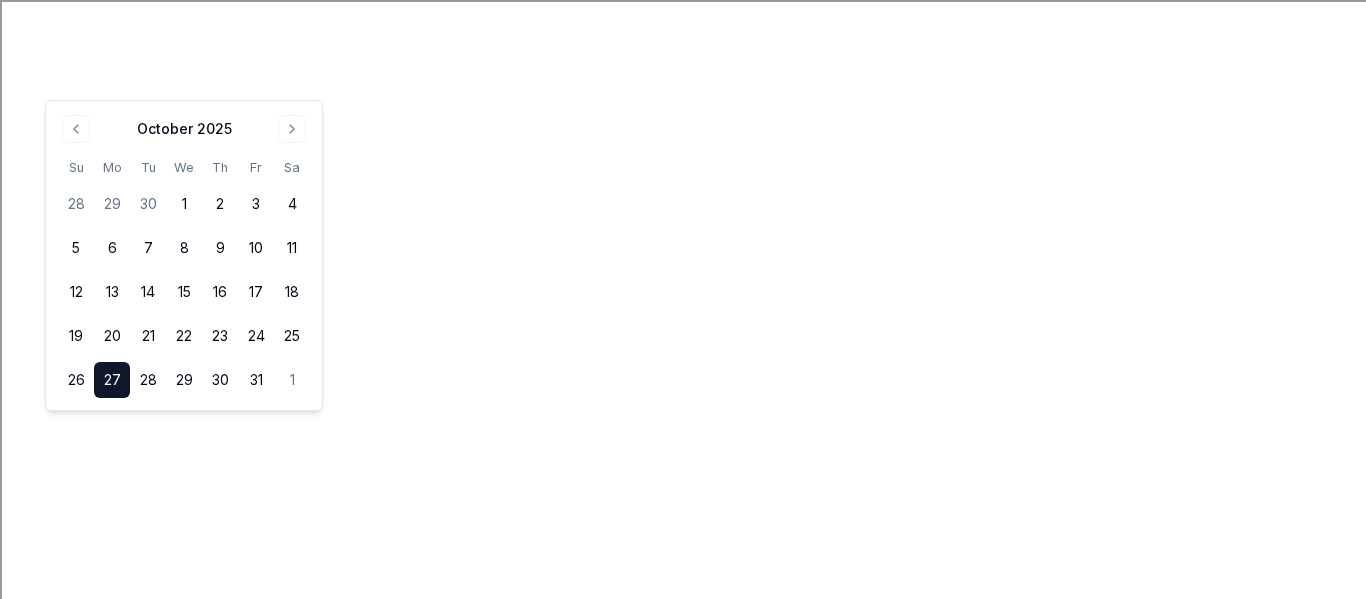 click on "77573" at bounding box center (492, 1040) 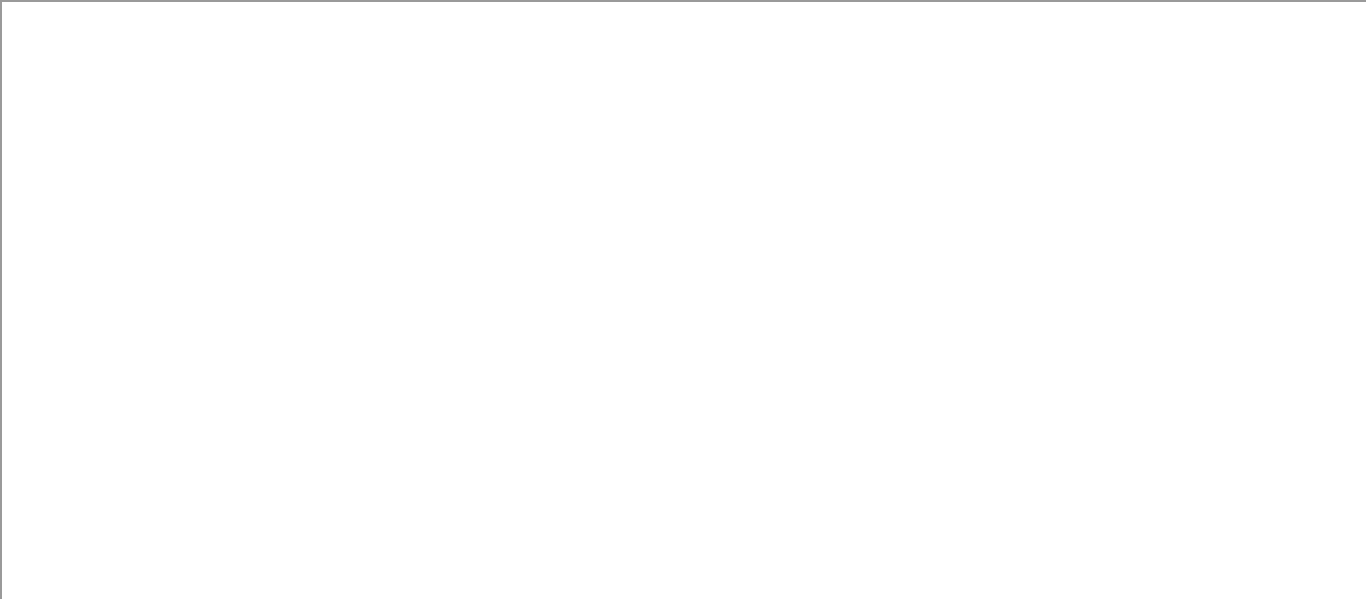 scroll, scrollTop: 200, scrollLeft: 0, axis: vertical 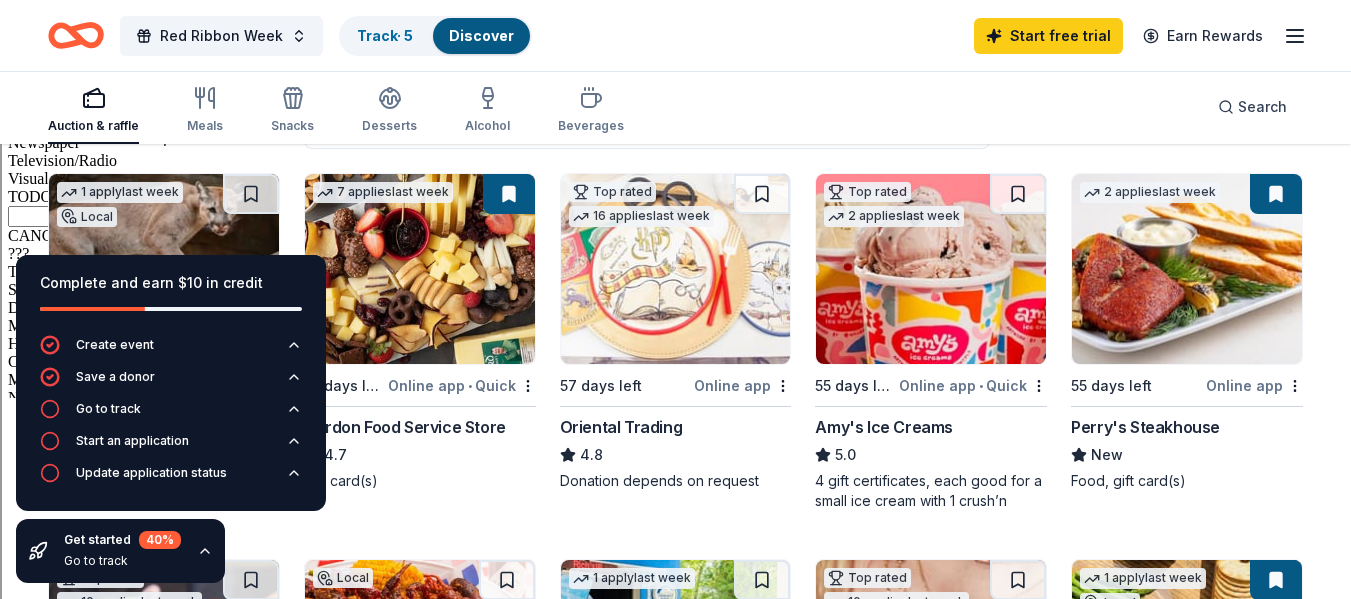 click on "BB's Tex-Orleans" at bounding box center [371, 813] 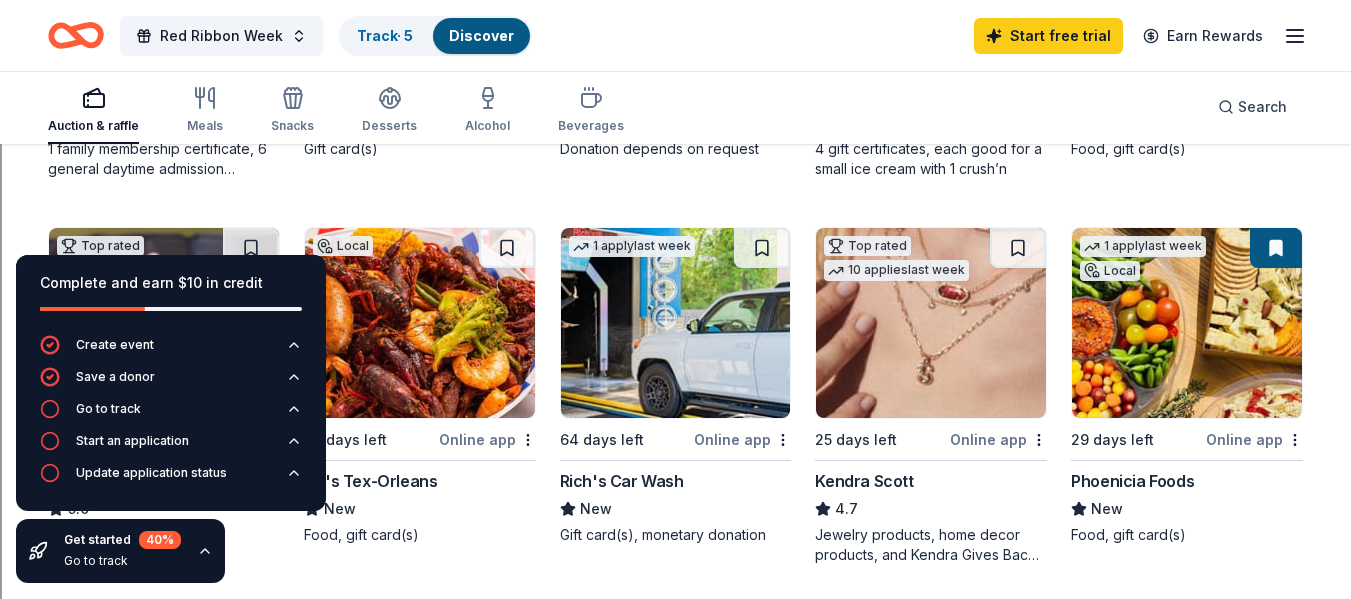 scroll, scrollTop: 1100, scrollLeft: 0, axis: vertical 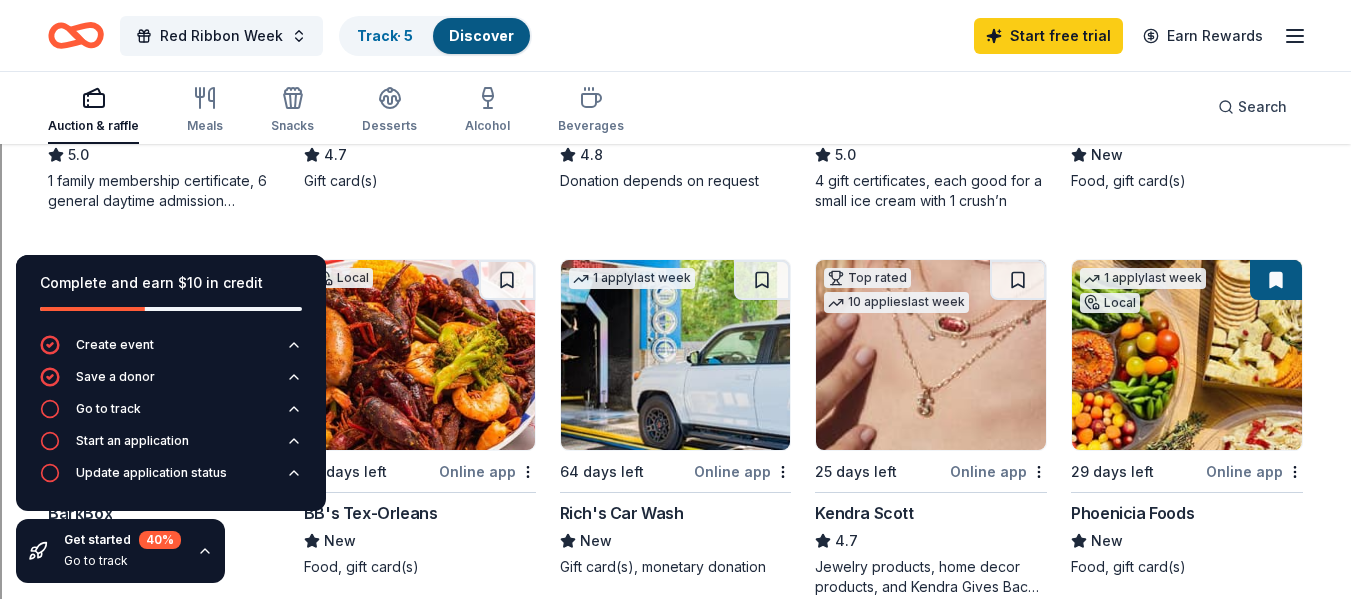click at bounding box center (676, 741) 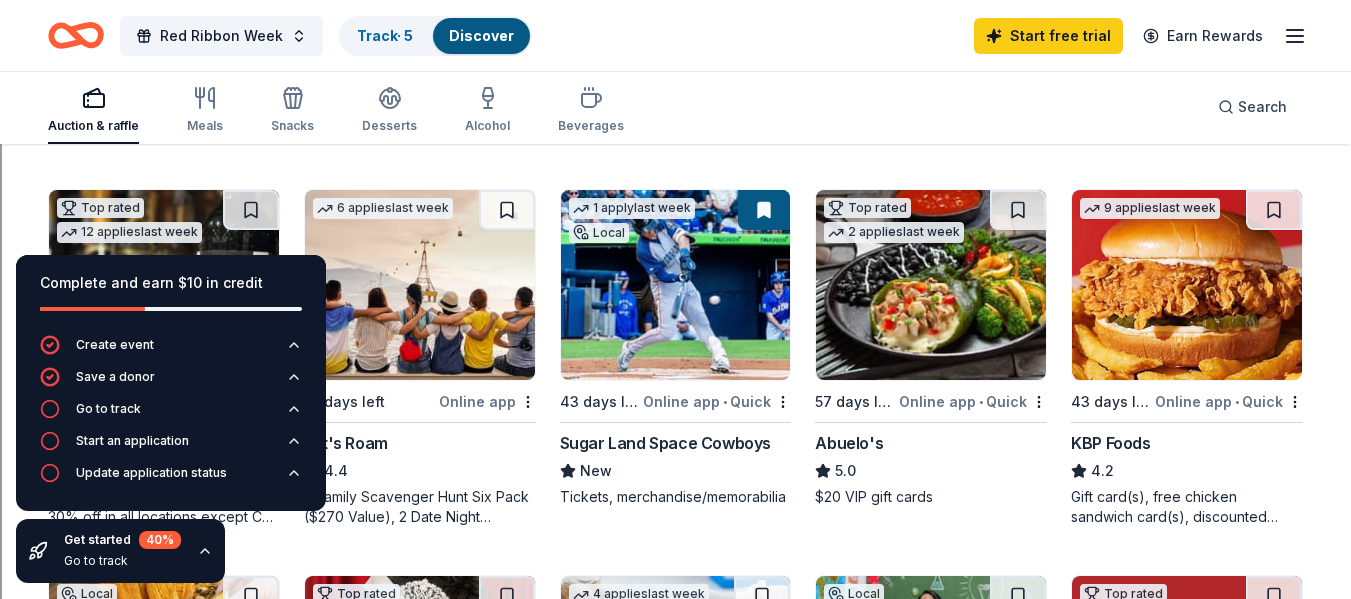 scroll, scrollTop: 1600, scrollLeft: 0, axis: vertical 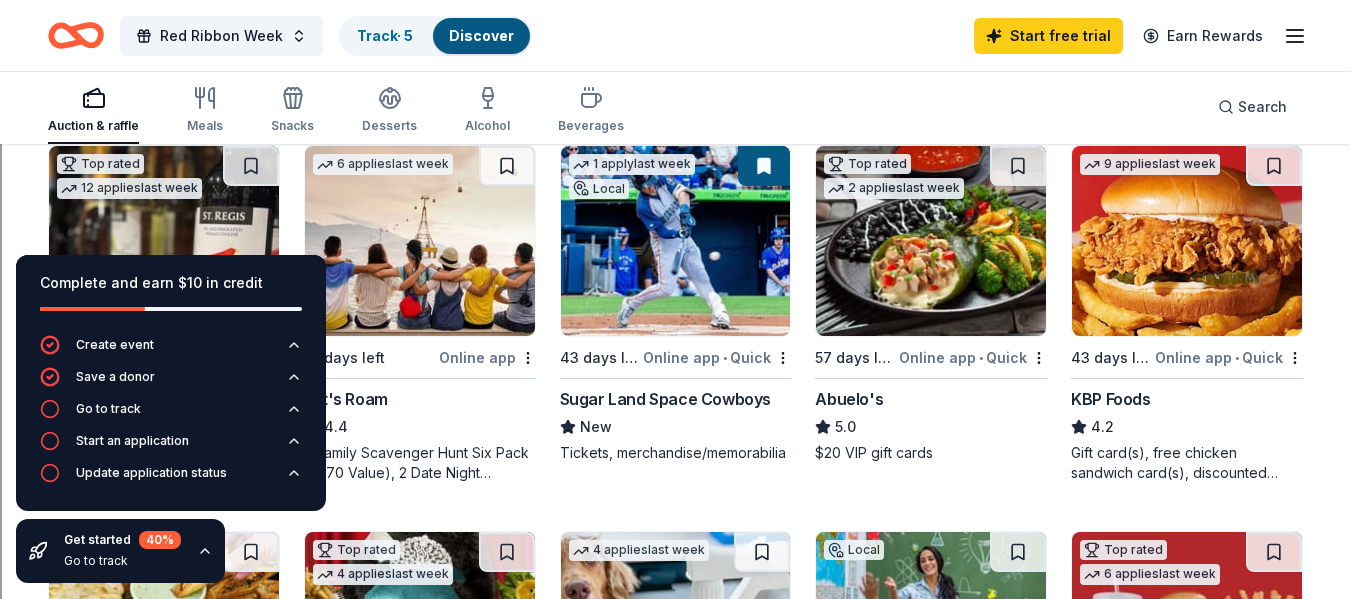 click on "Jimmy Changas" at bounding box center [108, 785] 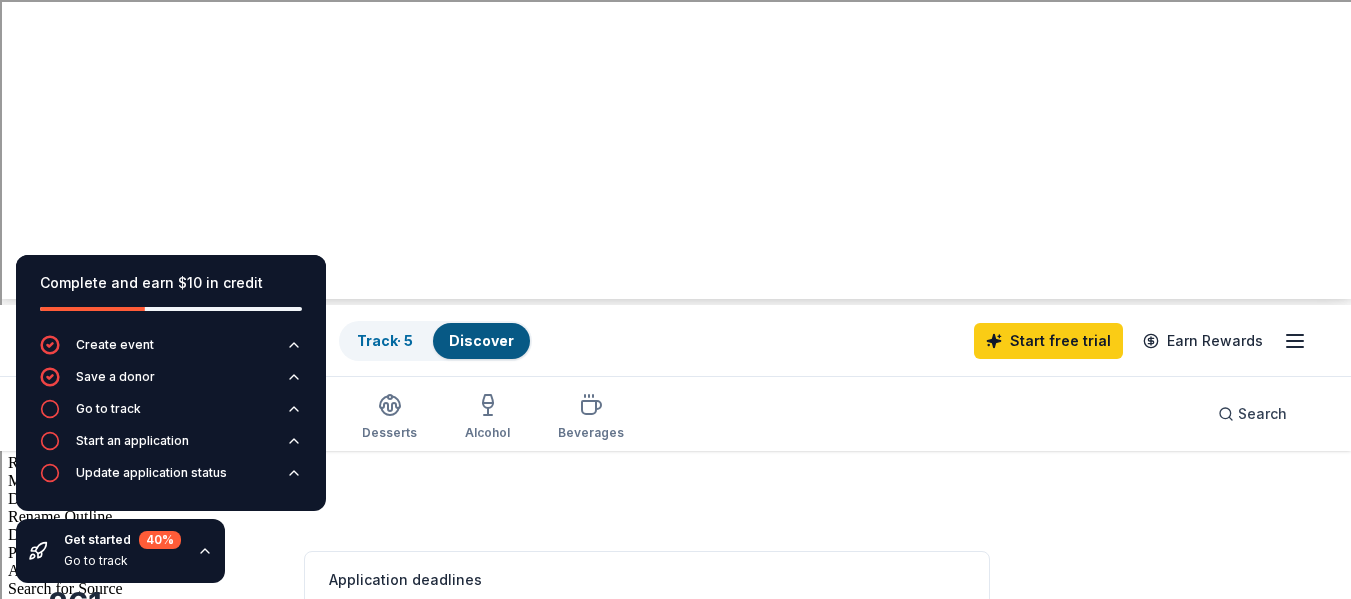 scroll, scrollTop: 400, scrollLeft: 0, axis: vertical 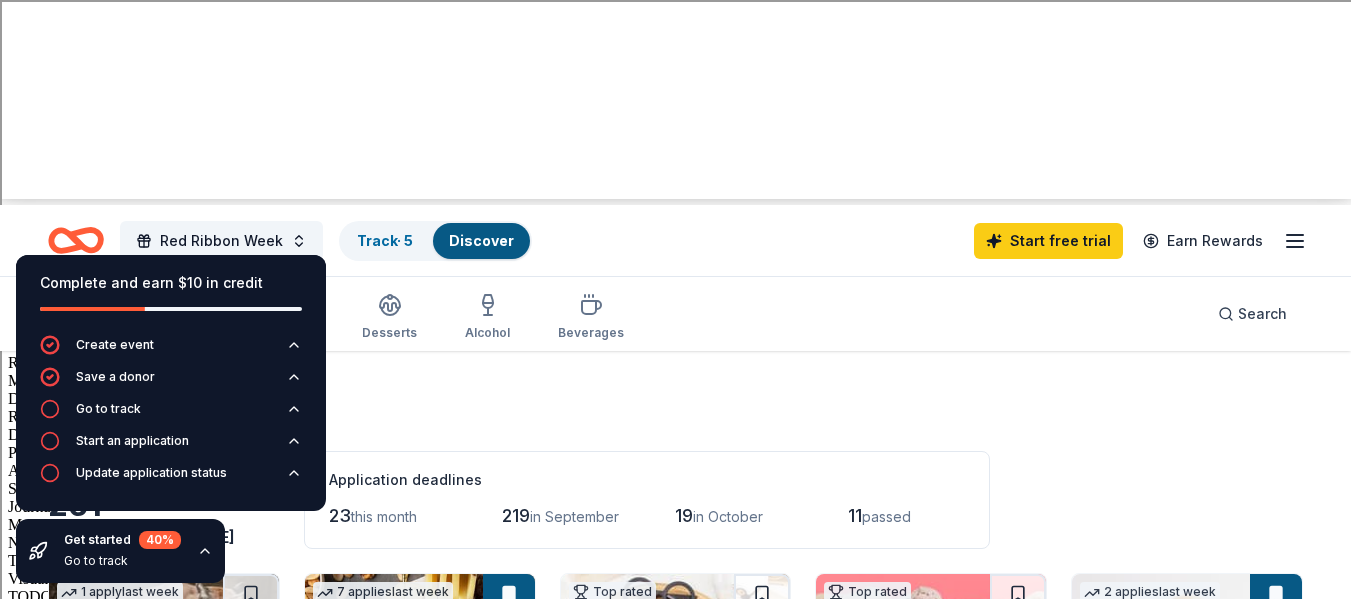 click on "Houston Zoo" at bounding box center (97, 827) 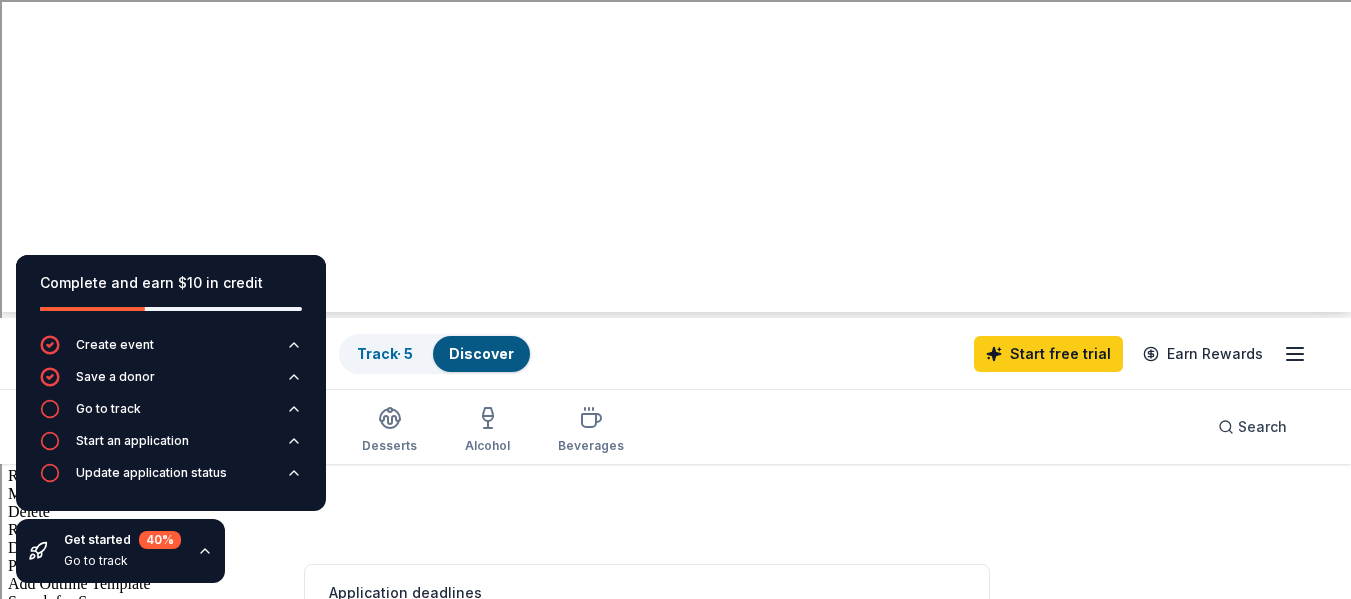scroll, scrollTop: 300, scrollLeft: 0, axis: vertical 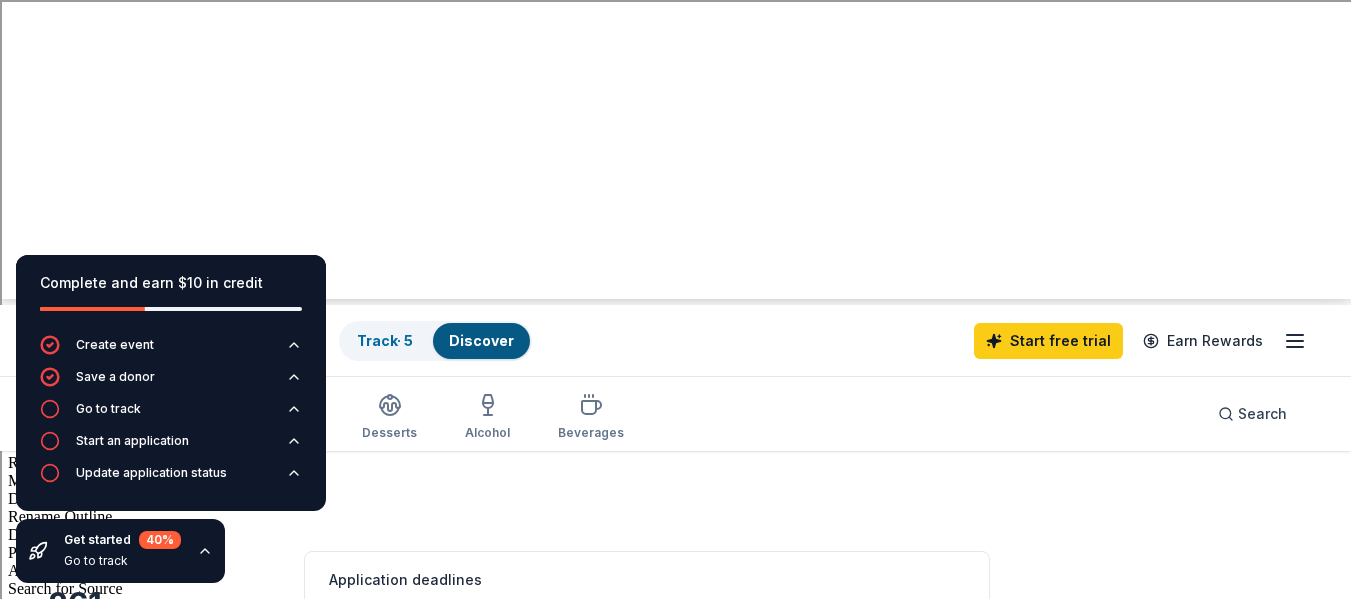 click on "Gordon Food Service Store" at bounding box center (405, 927) 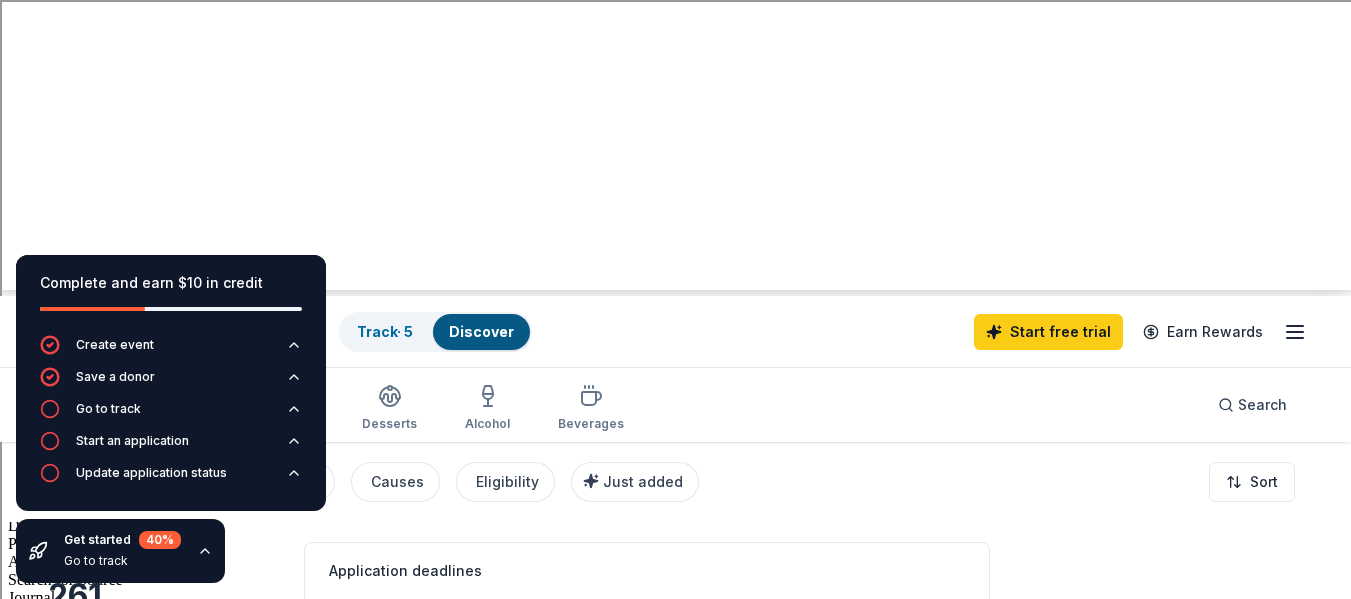 scroll, scrollTop: 300, scrollLeft: 0, axis: vertical 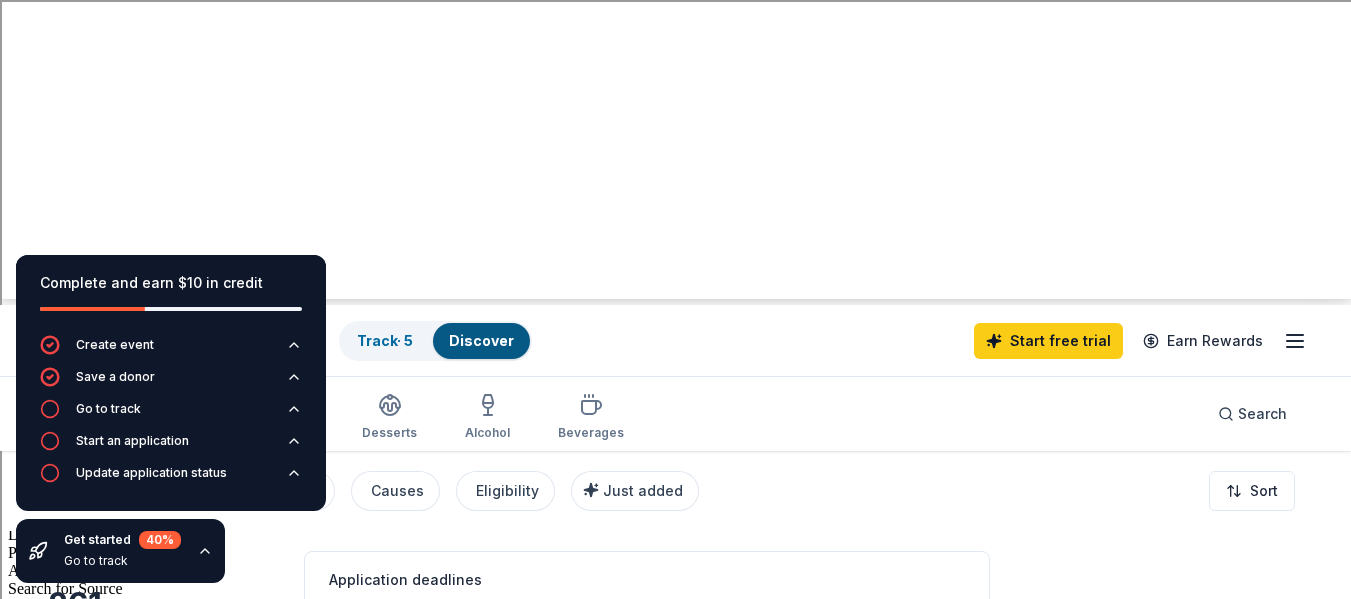 click on "Perry's Steakhouse" at bounding box center [1145, 927] 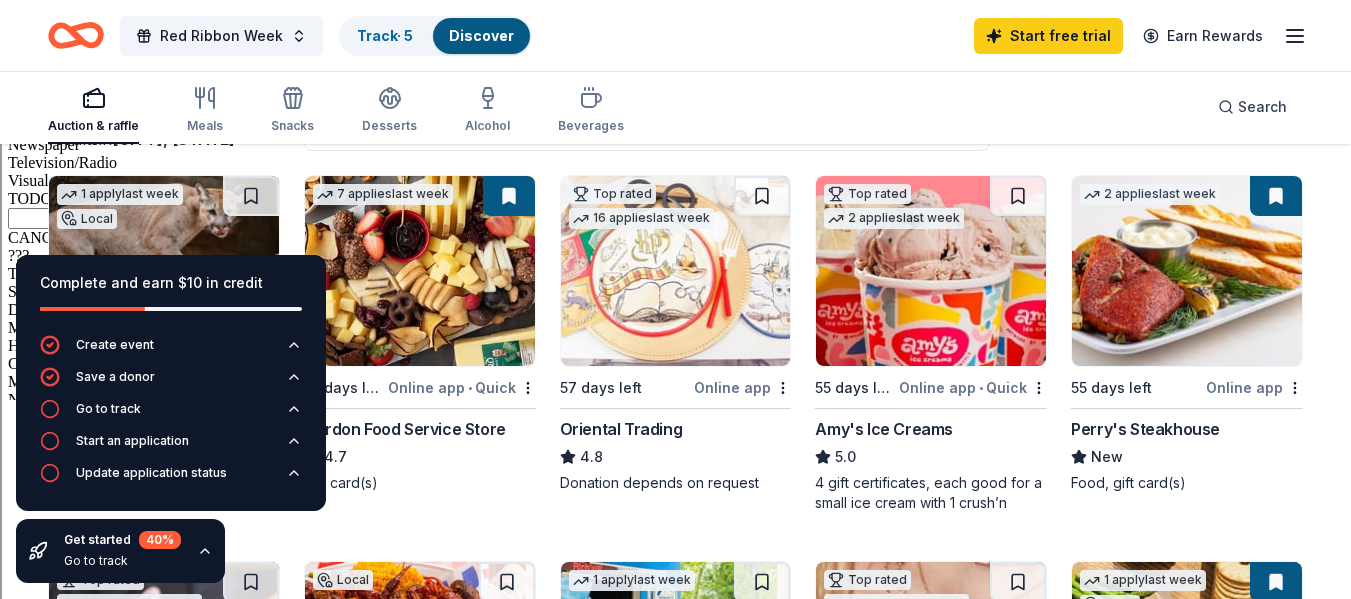 scroll, scrollTop: 800, scrollLeft: 0, axis: vertical 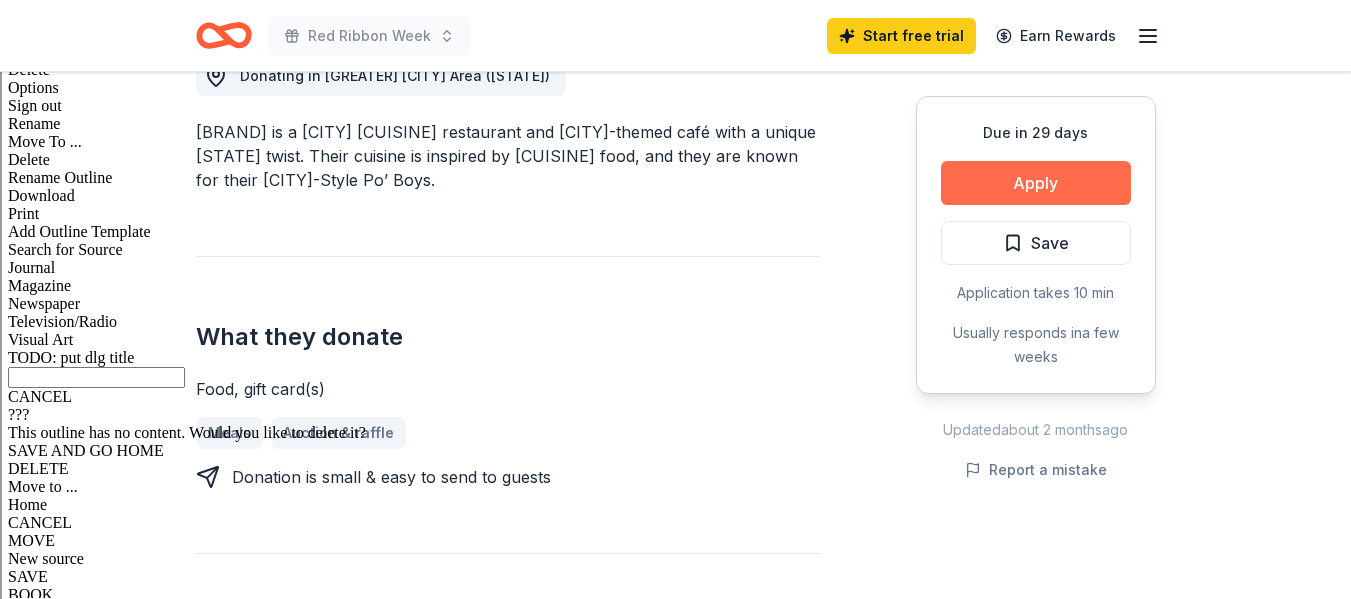 click on "Apply" at bounding box center (1036, 183) 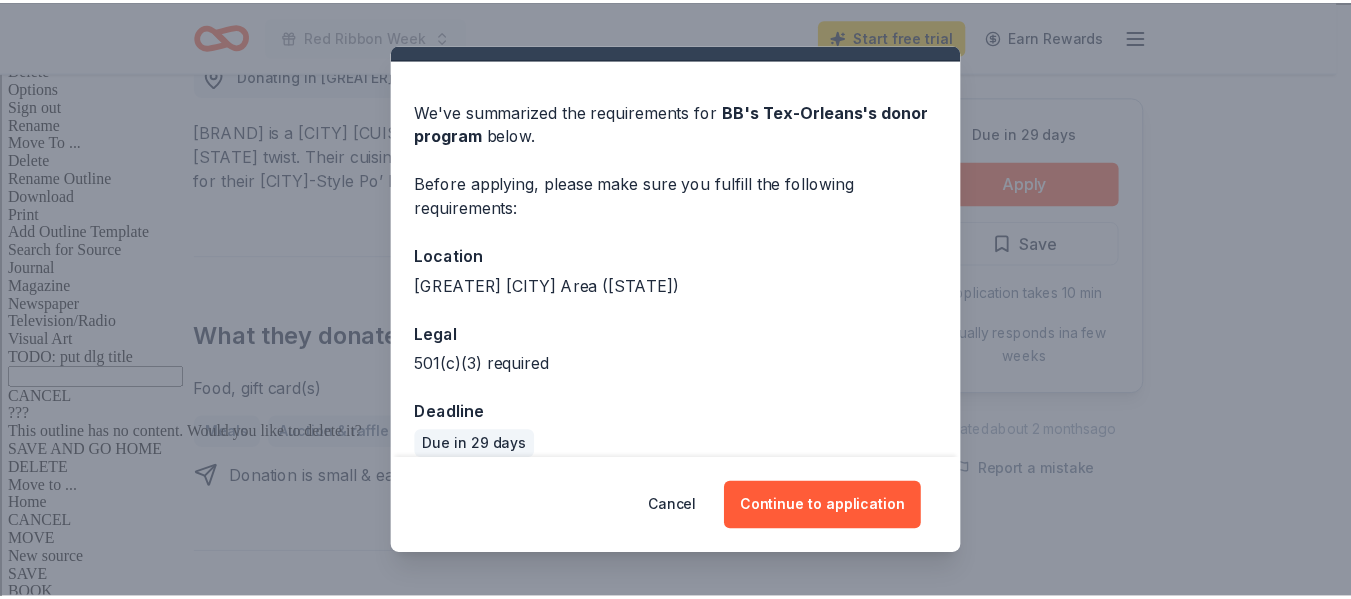 scroll, scrollTop: 66, scrollLeft: 0, axis: vertical 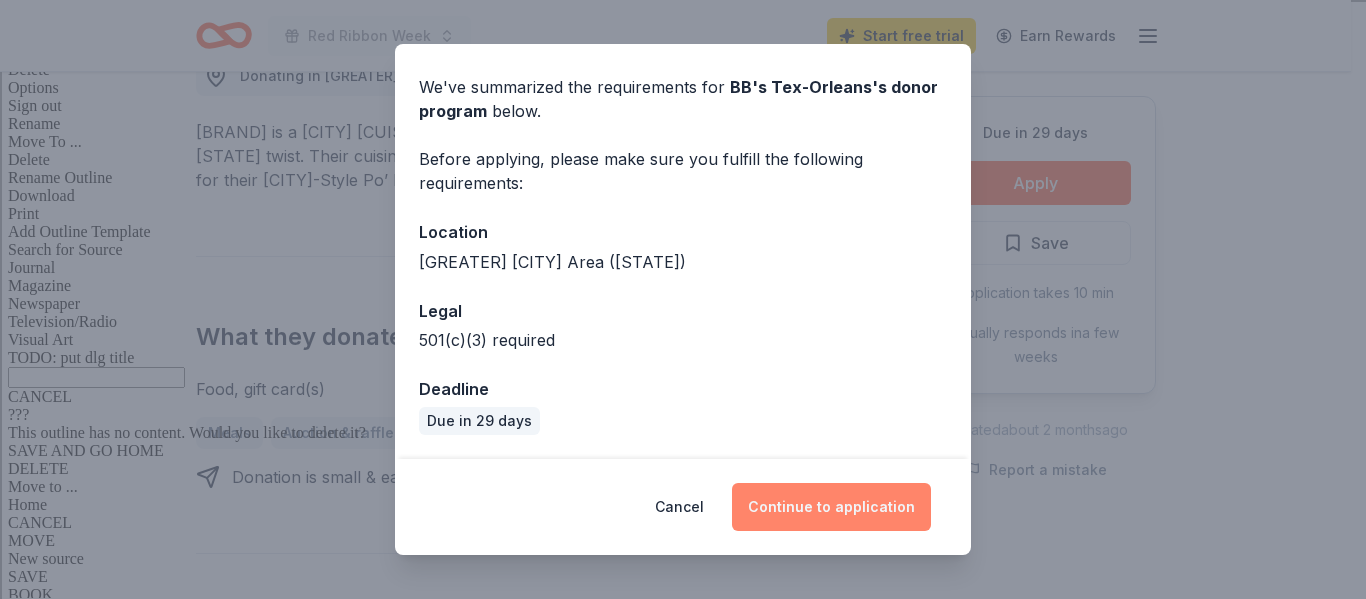 click on "Continue to application" at bounding box center (831, 507) 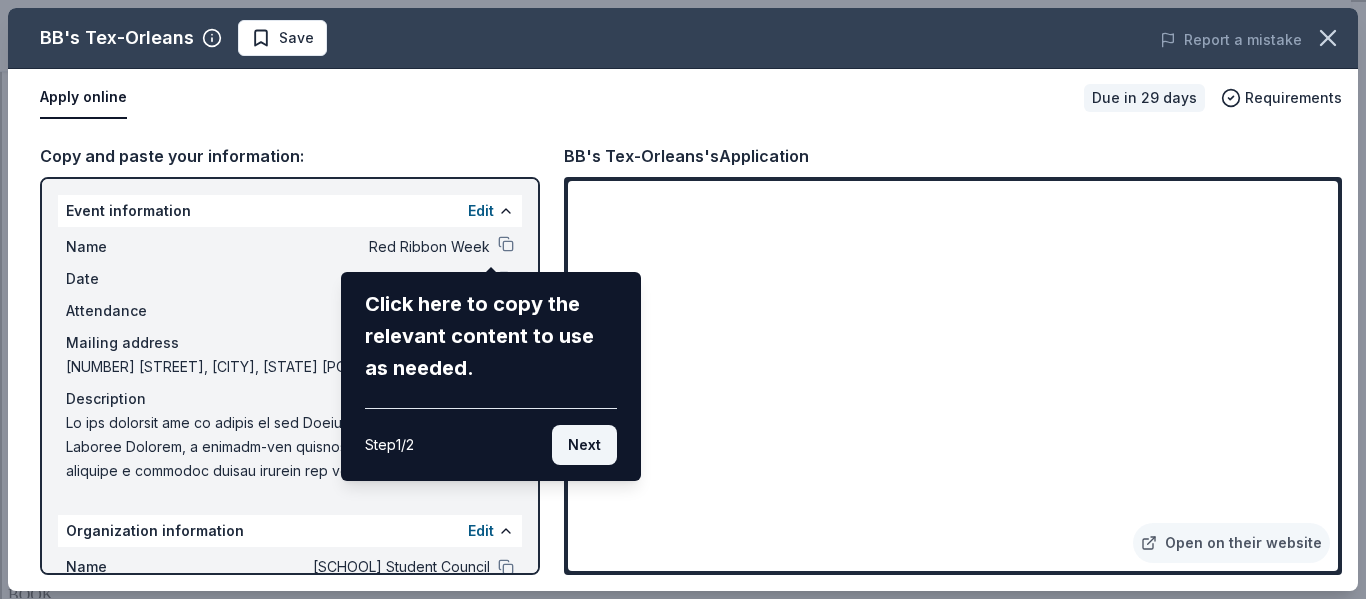 click on "Next" at bounding box center [584, 445] 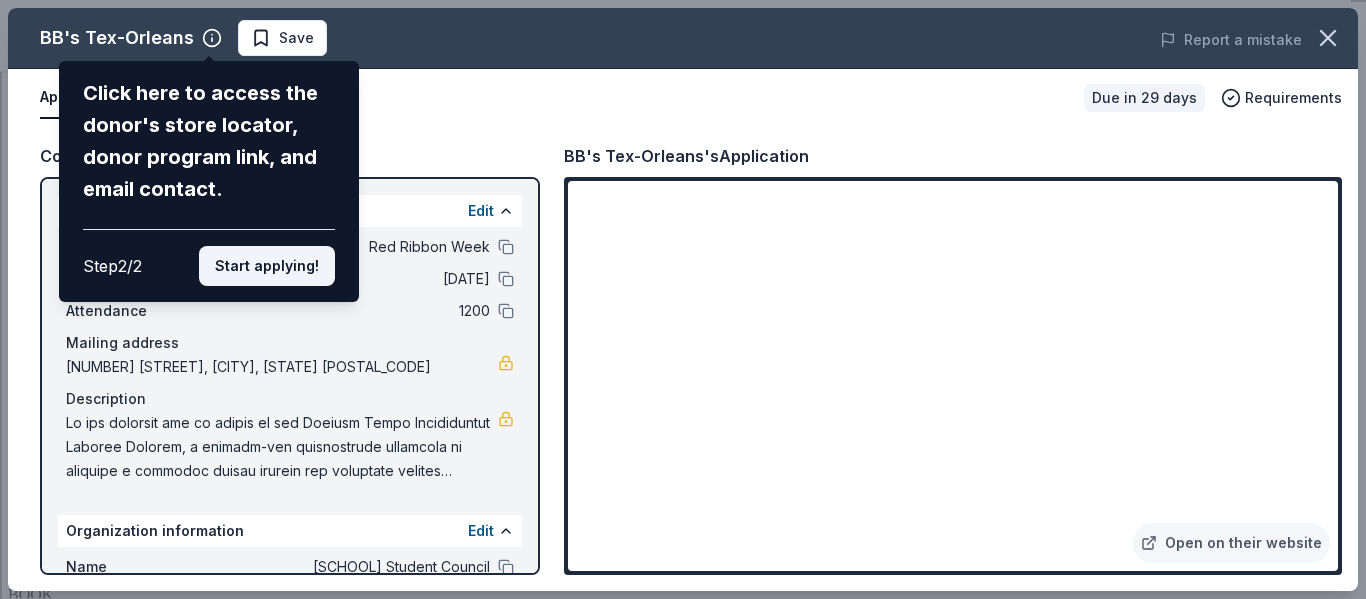 click on "Start applying!" at bounding box center [267, 266] 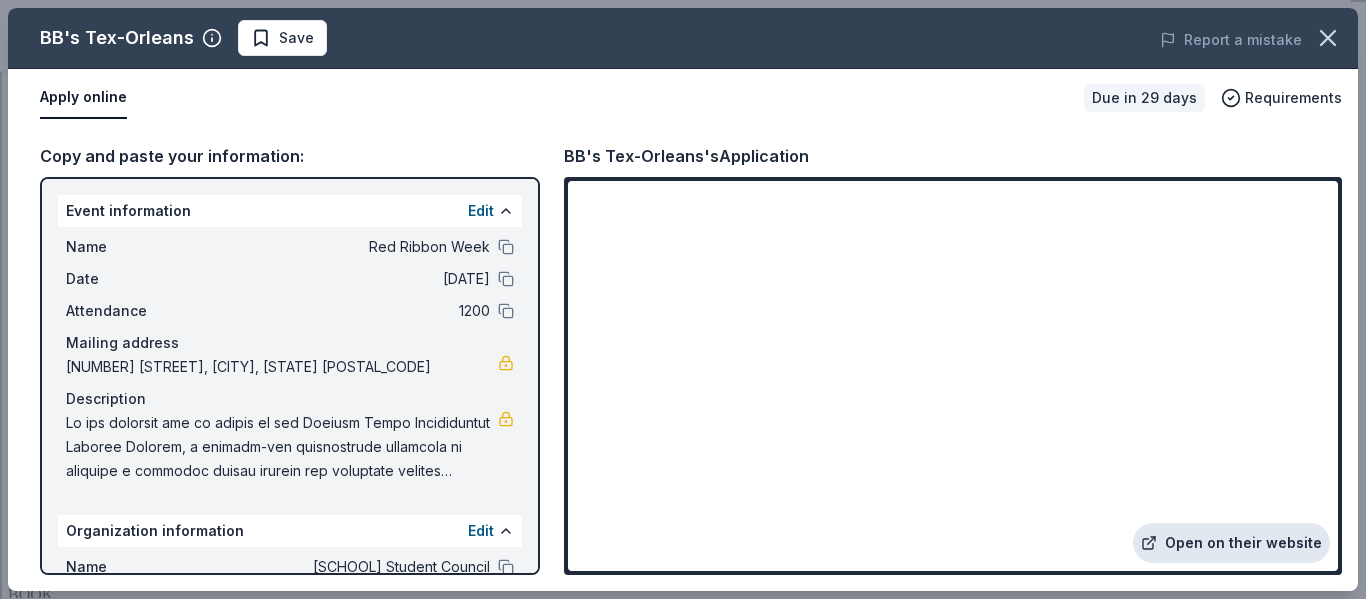 click on "Open on their website" at bounding box center (1231, 543) 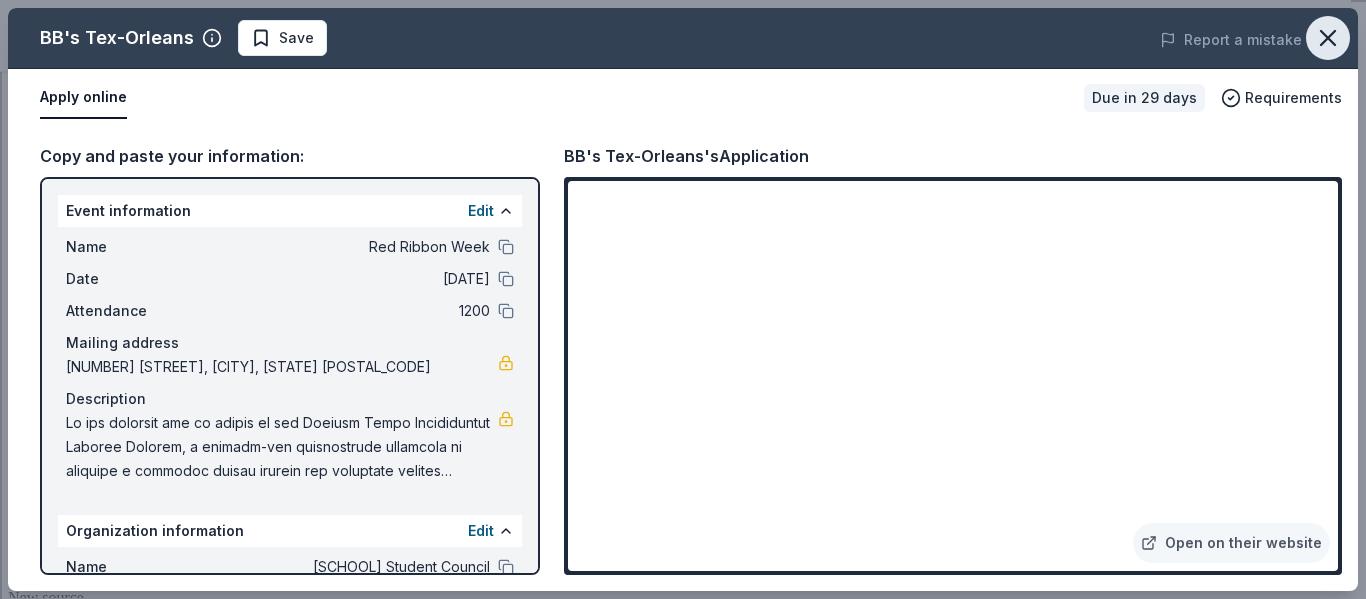 click 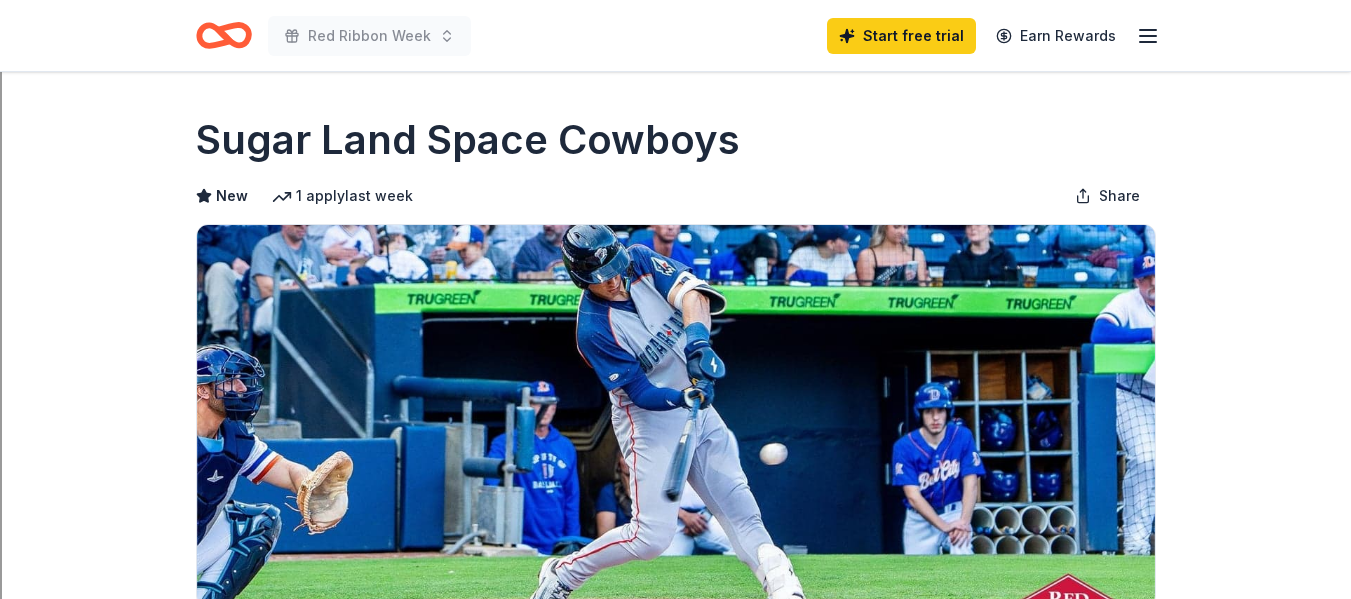 scroll, scrollTop: 0, scrollLeft: 0, axis: both 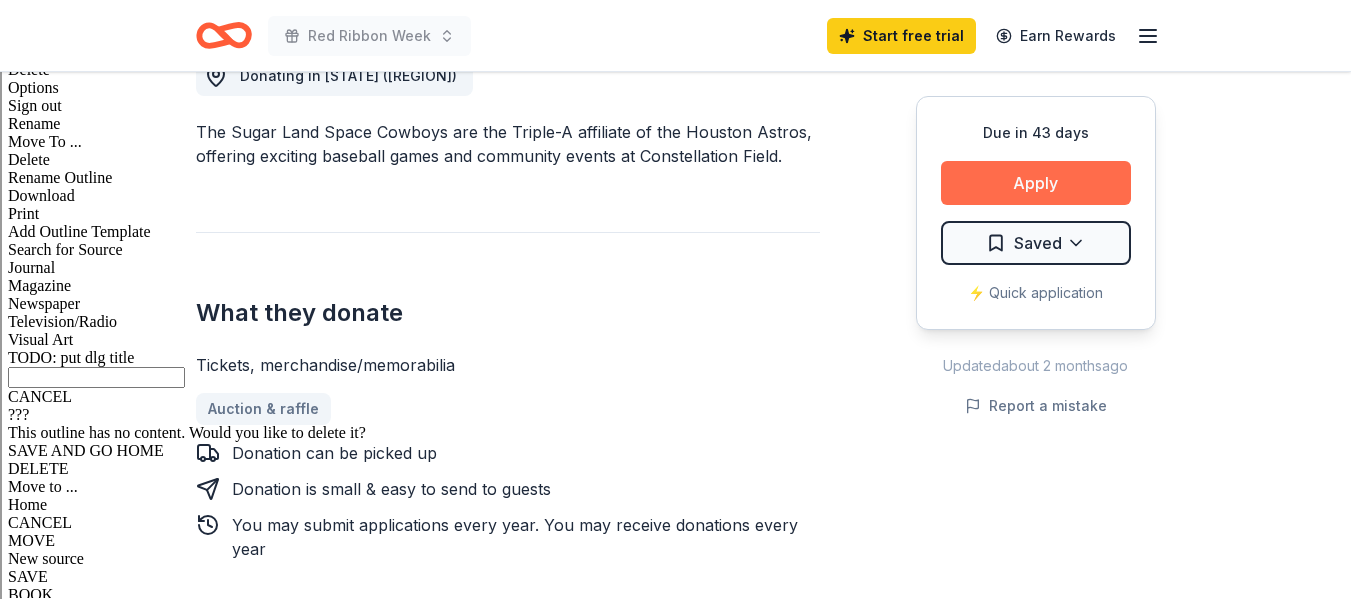 click on "Apply" at bounding box center [1036, 183] 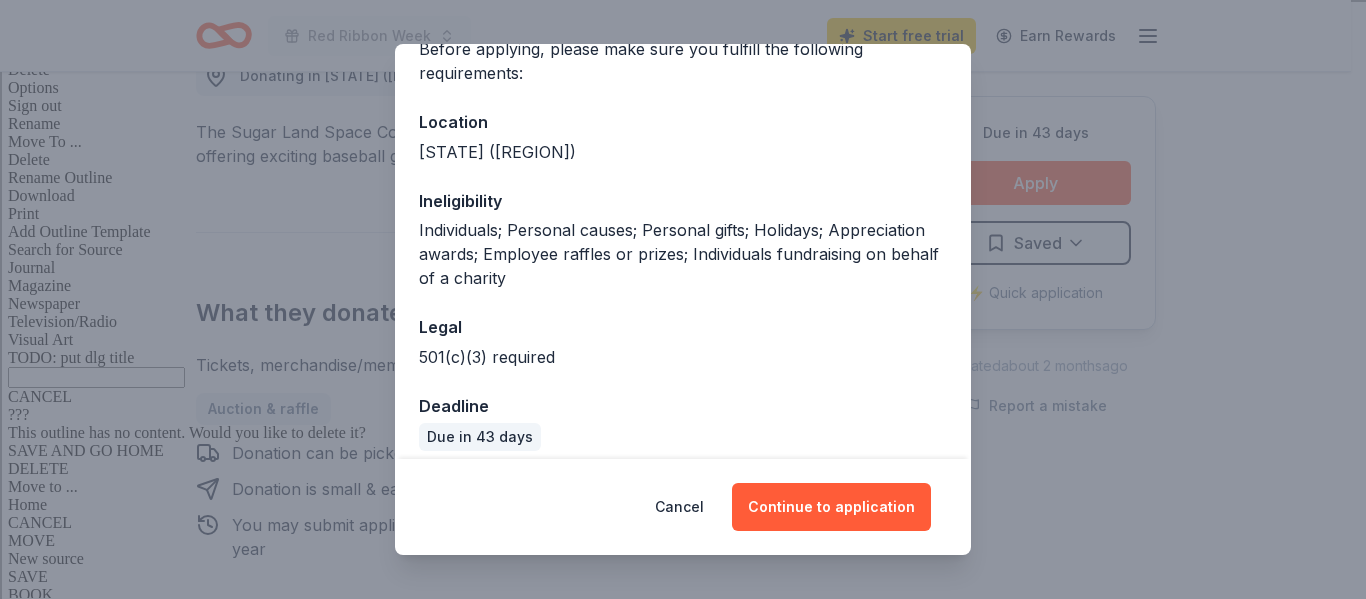scroll, scrollTop: 192, scrollLeft: 0, axis: vertical 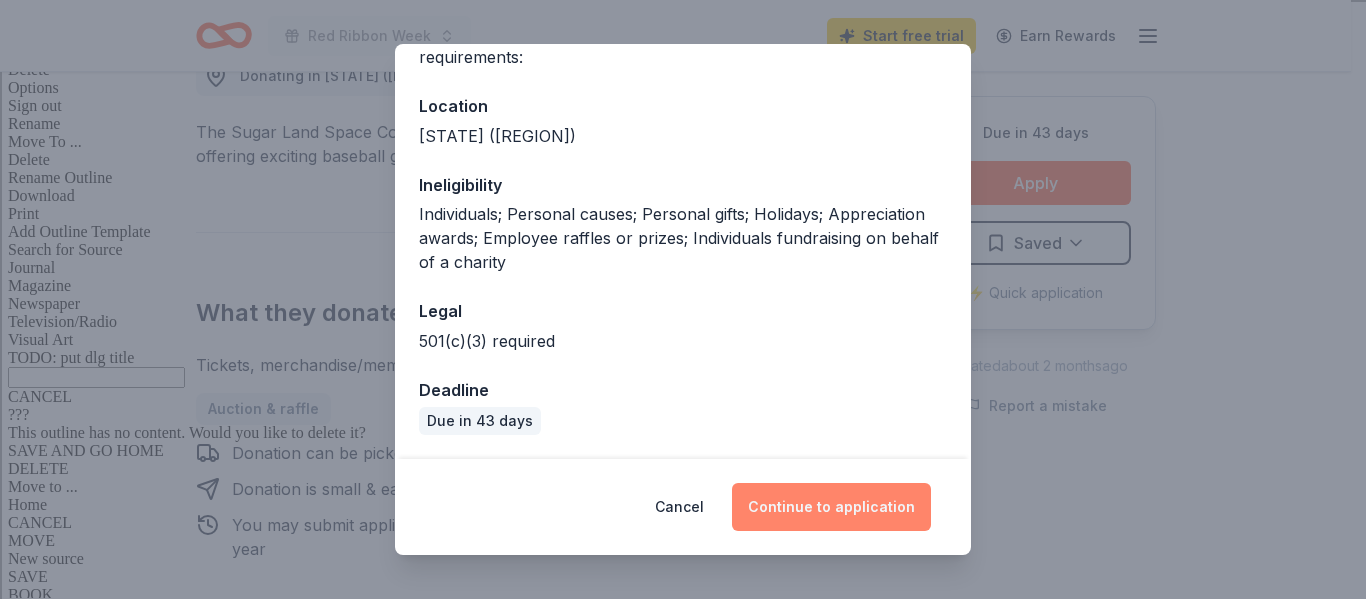 click on "Continue to application" at bounding box center (831, 507) 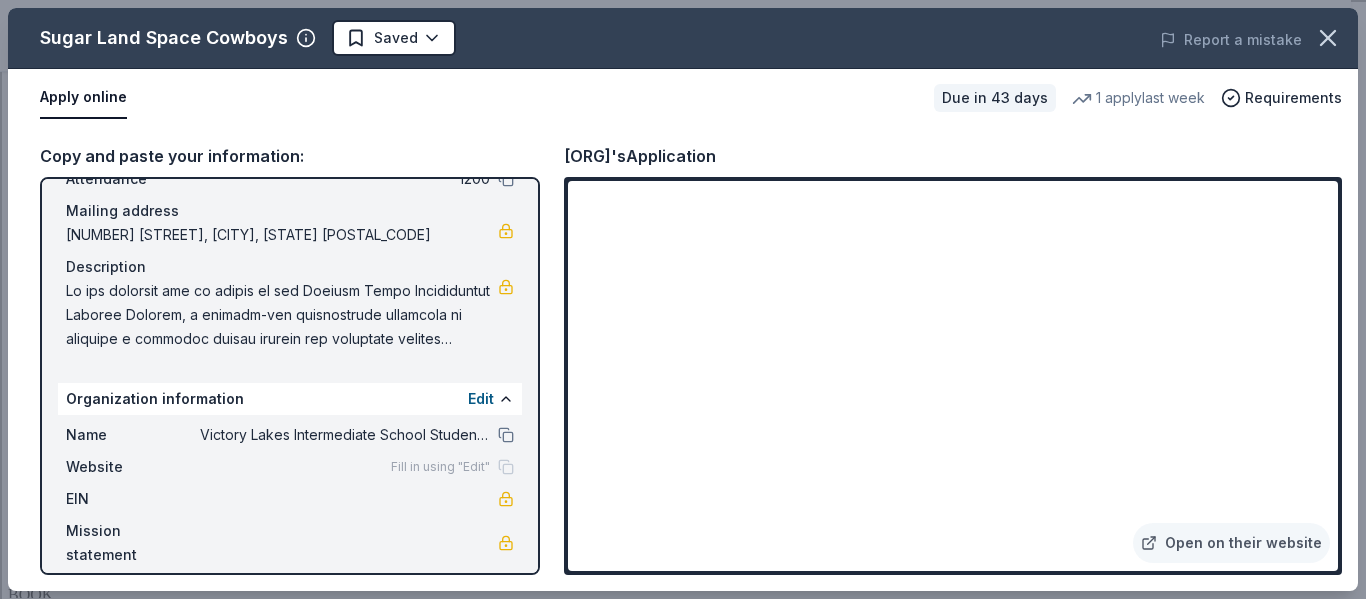 scroll, scrollTop: 150, scrollLeft: 0, axis: vertical 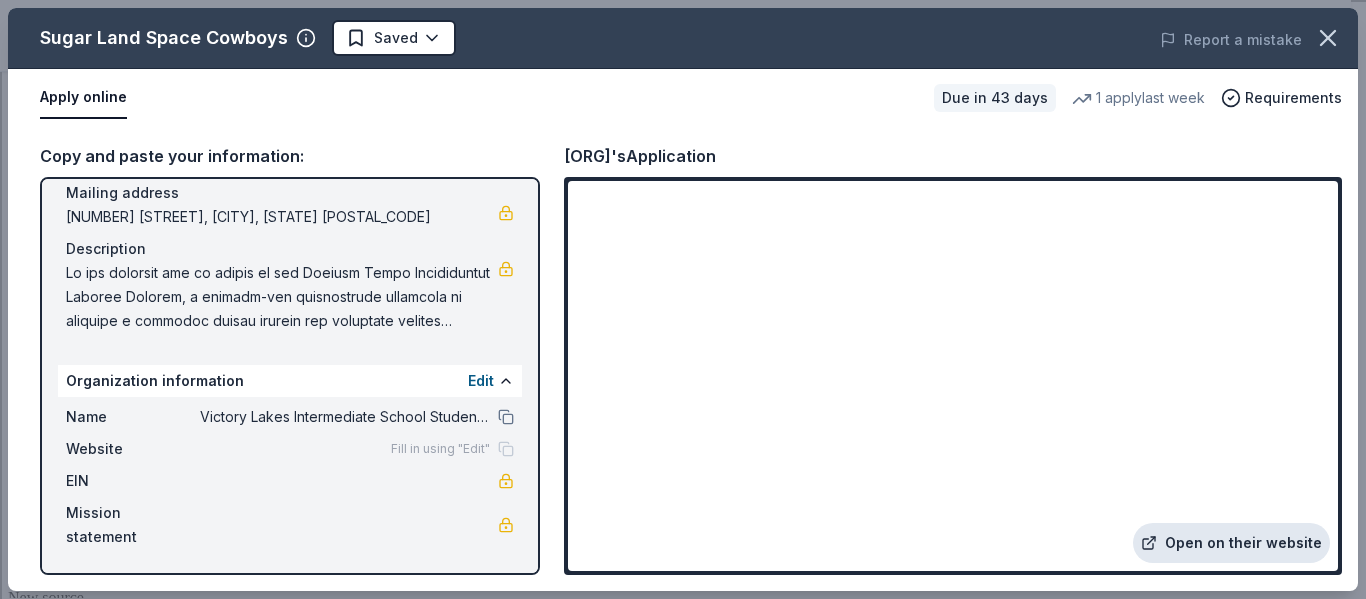 click on "Open on their website" at bounding box center [1231, 543] 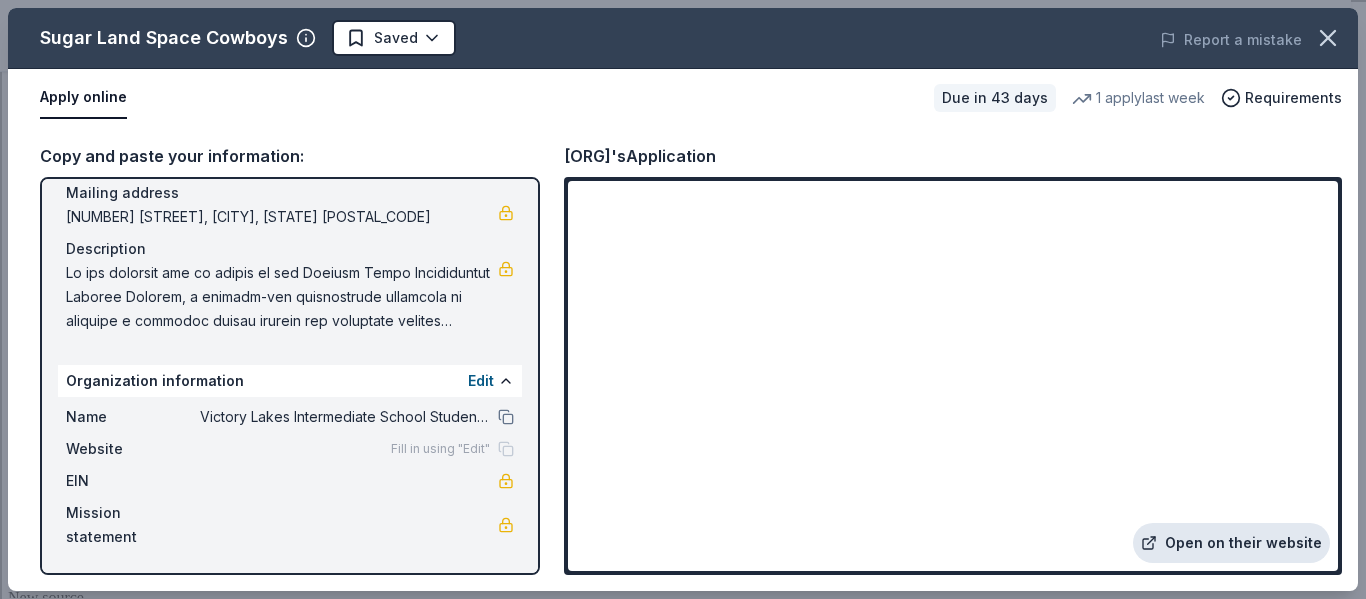 click on "Open on their website" at bounding box center [1231, 543] 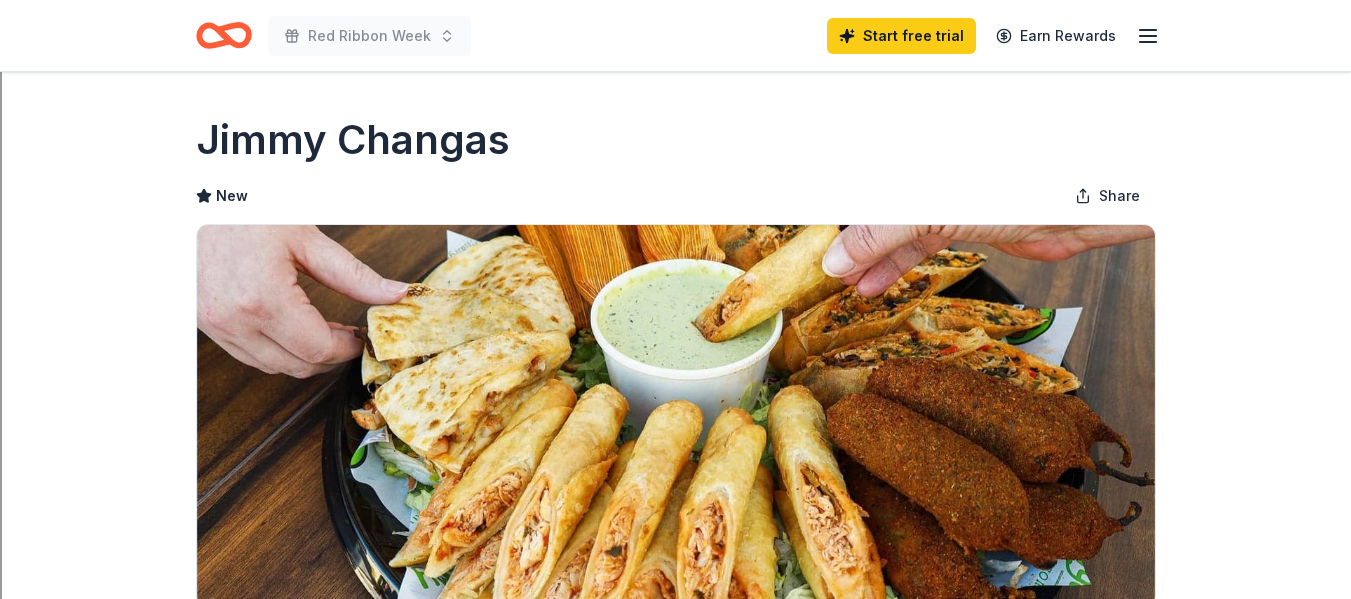 scroll, scrollTop: 0, scrollLeft: 0, axis: both 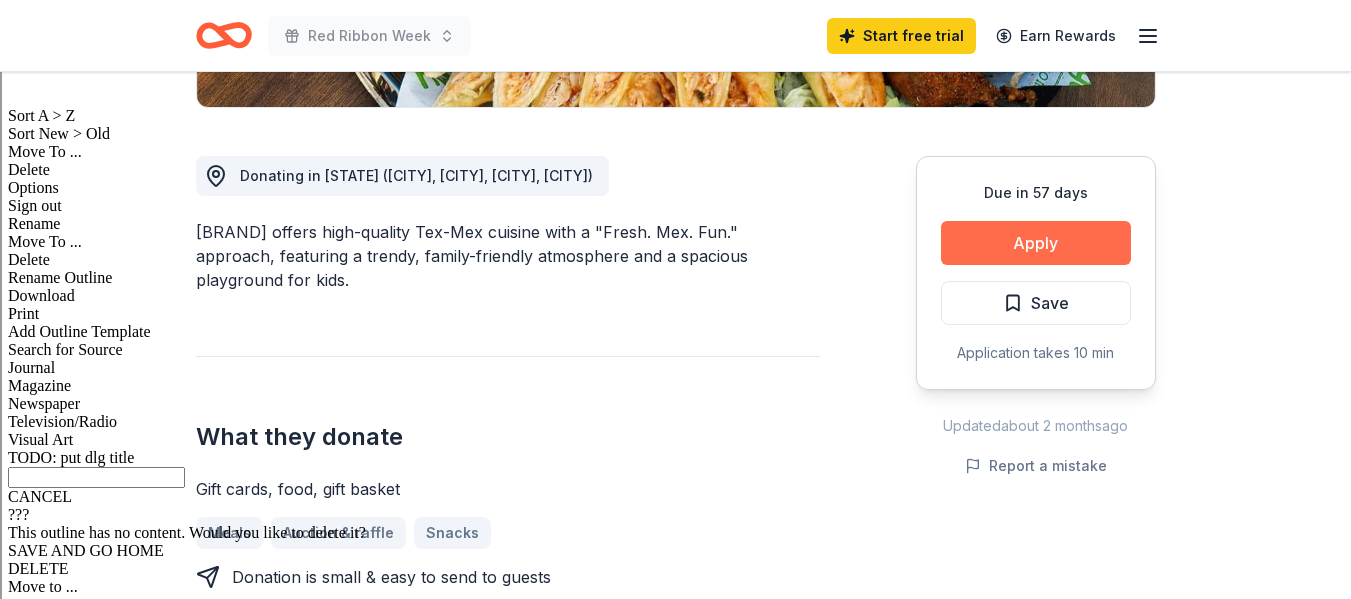 click on "Apply" at bounding box center (1036, 243) 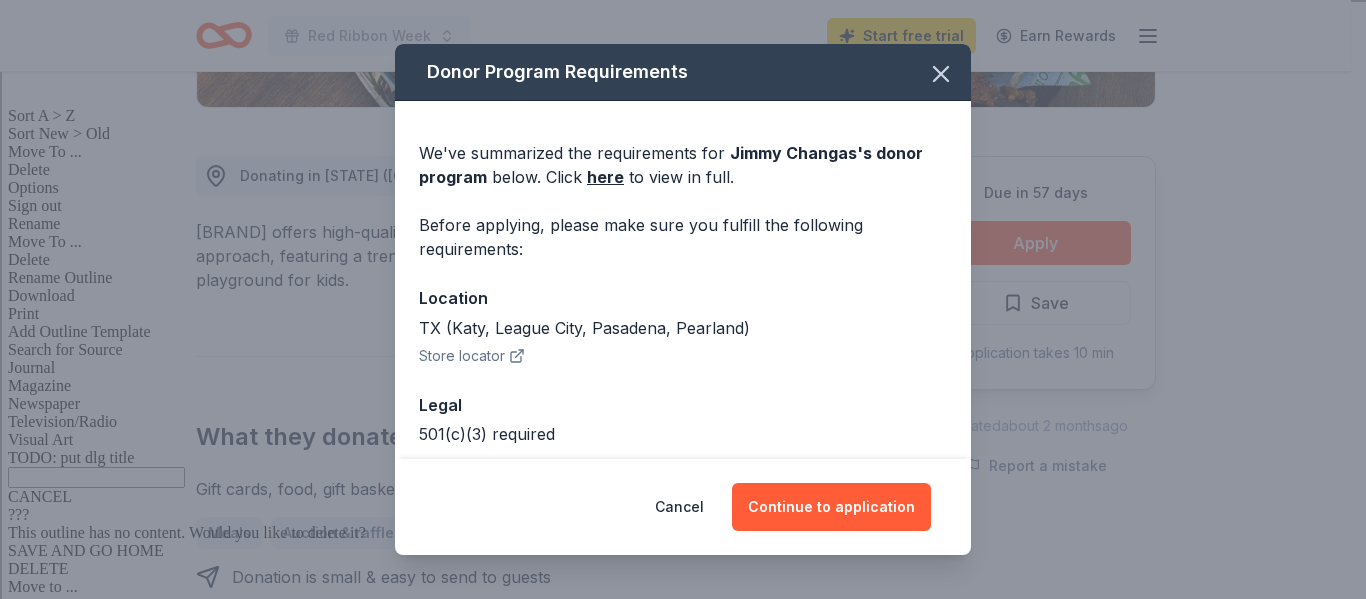 scroll, scrollTop: 94, scrollLeft: 0, axis: vertical 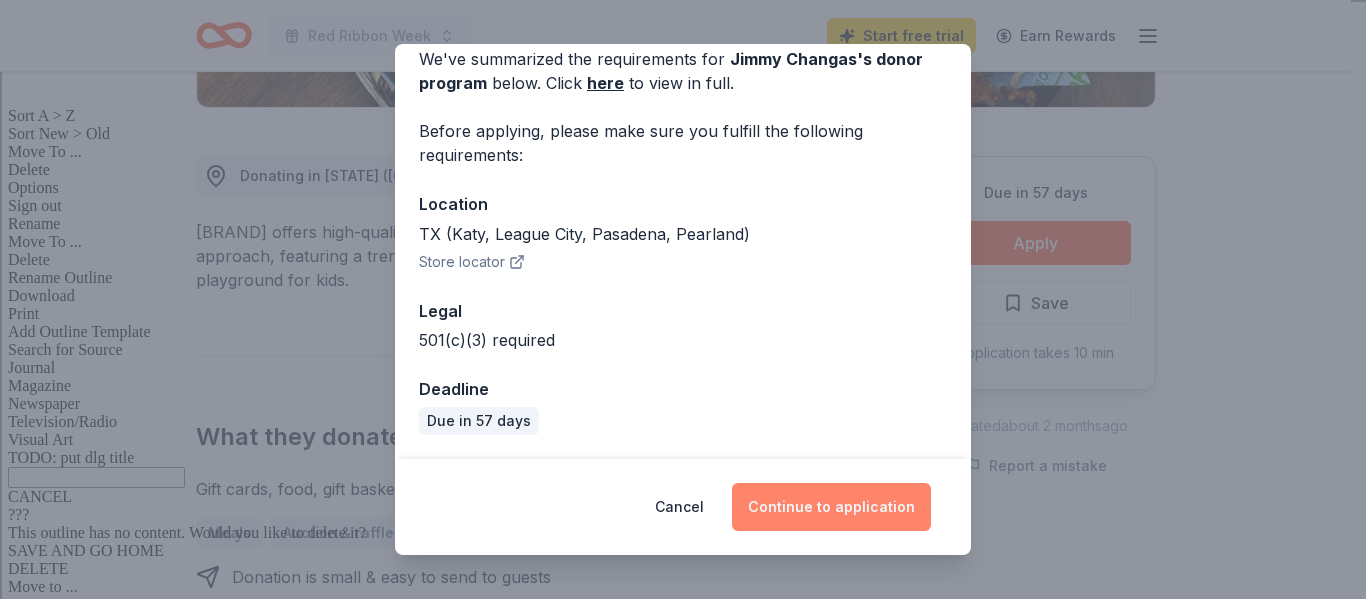 click on "Continue to application" at bounding box center [831, 507] 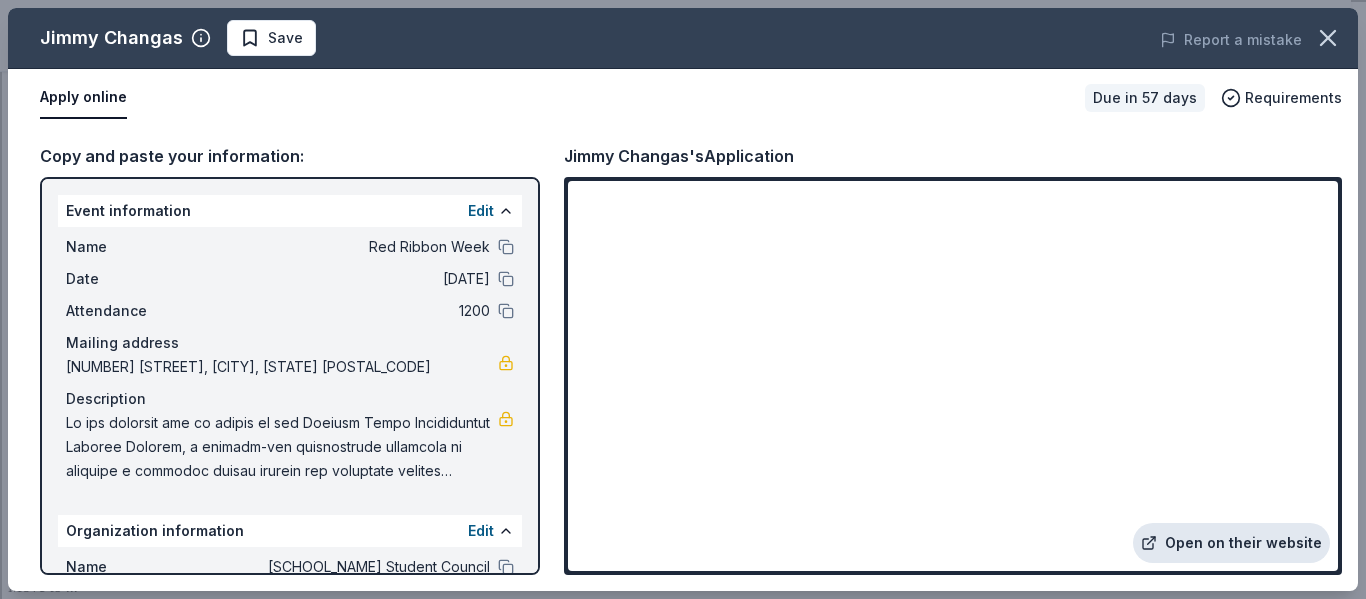 click on "Open on their website" at bounding box center (1231, 543) 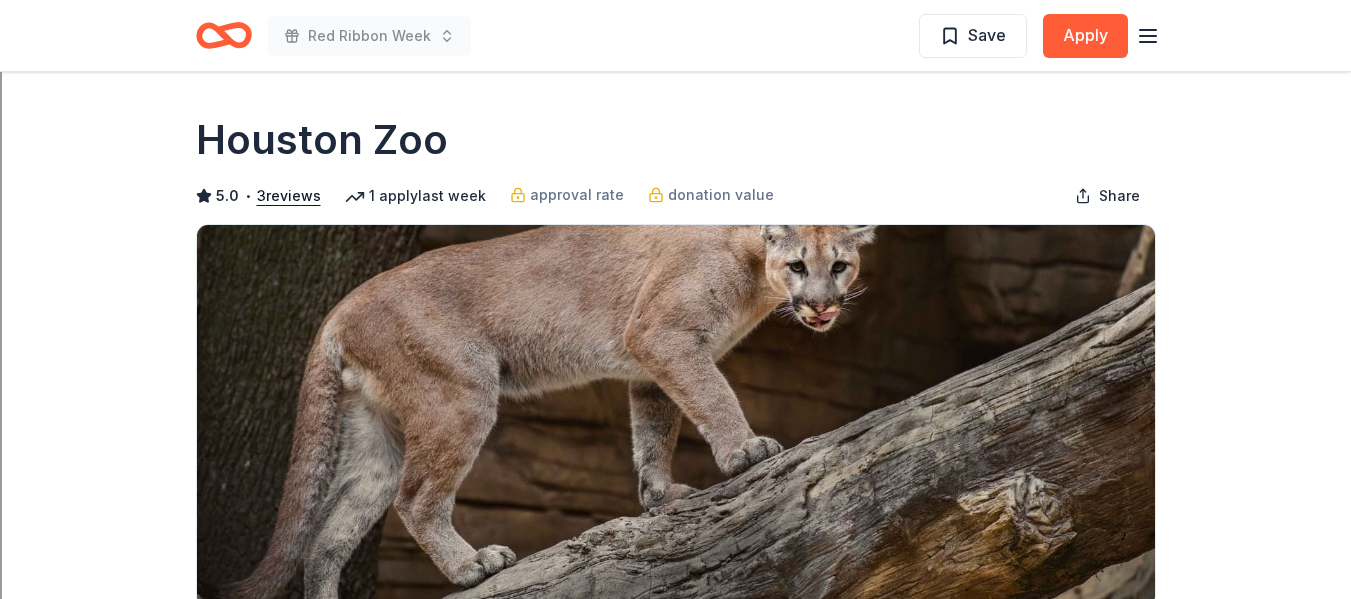 scroll, scrollTop: 208, scrollLeft: 0, axis: vertical 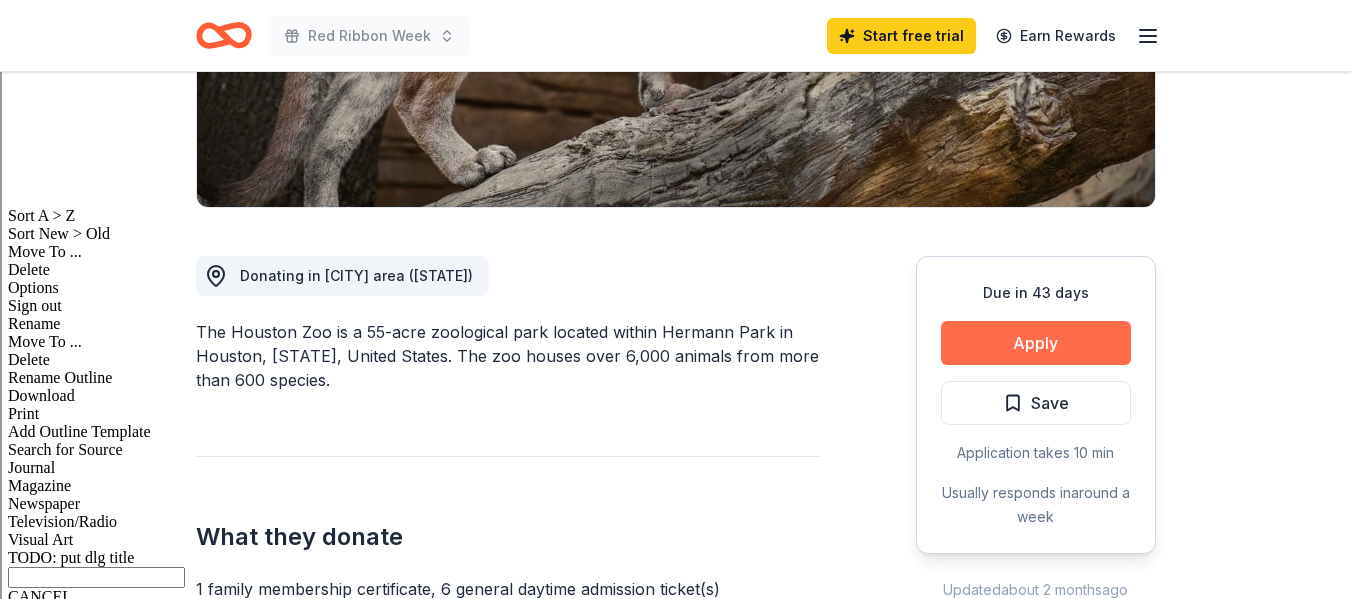 click on "Apply" at bounding box center (1036, 343) 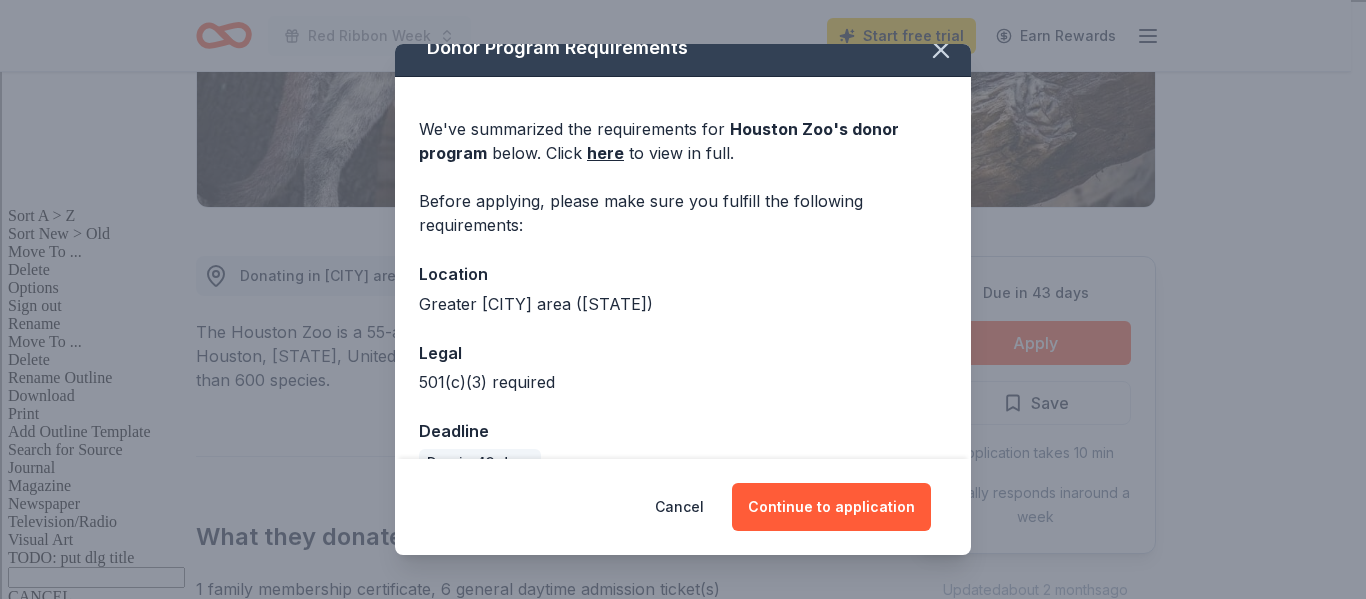scroll, scrollTop: 66, scrollLeft: 0, axis: vertical 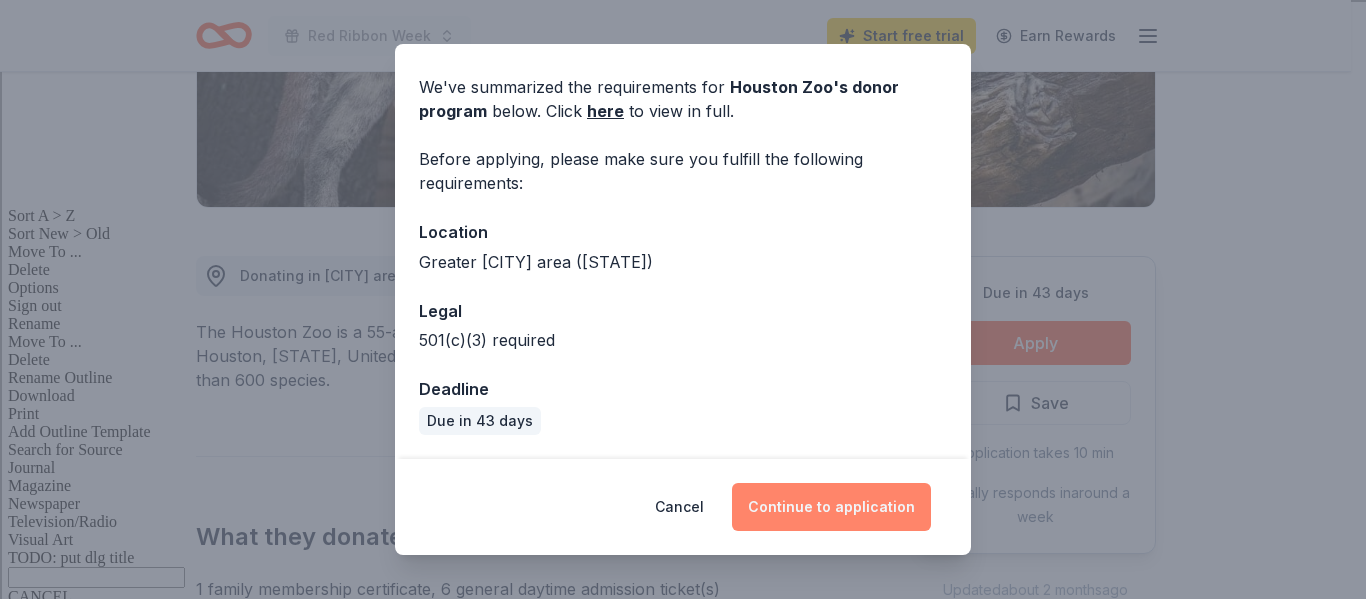 click on "Continue to application" at bounding box center [831, 507] 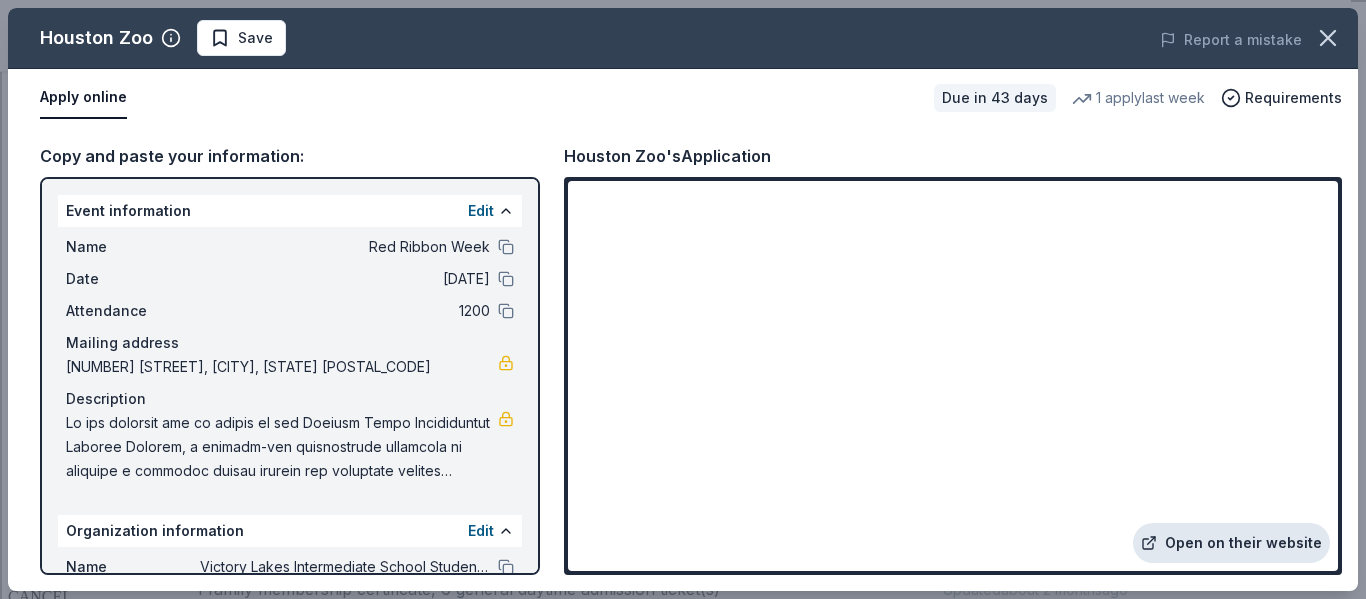click on "Open on their website" at bounding box center [1231, 543] 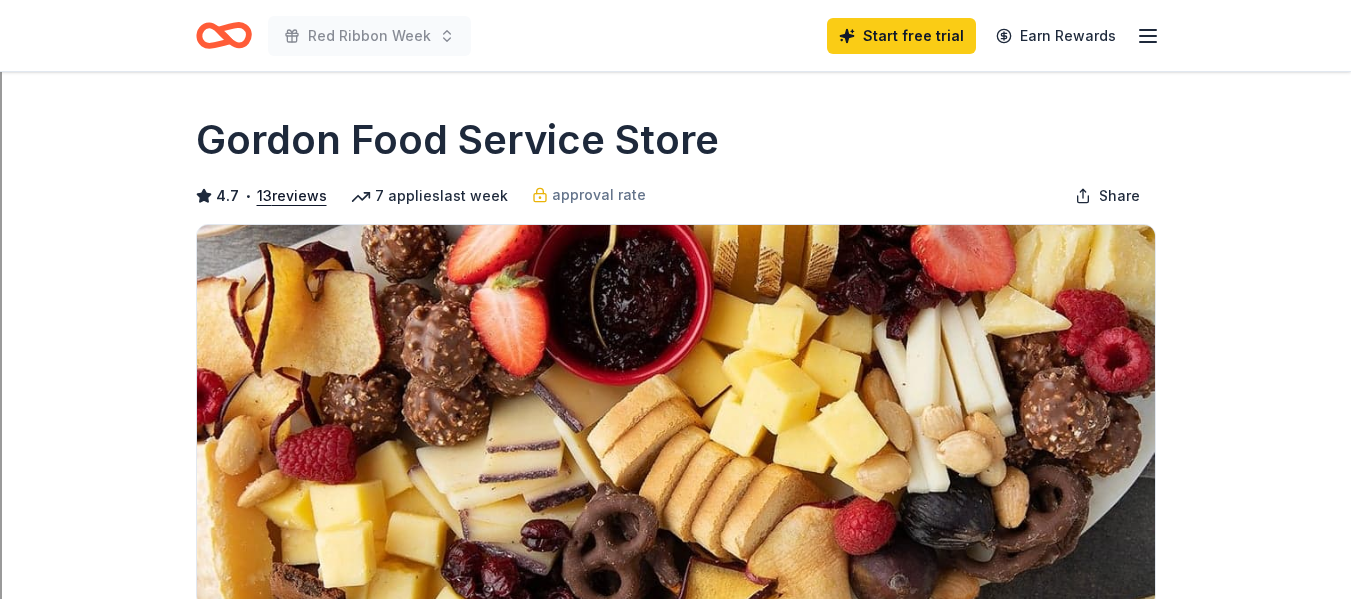 scroll, scrollTop: 0, scrollLeft: 0, axis: both 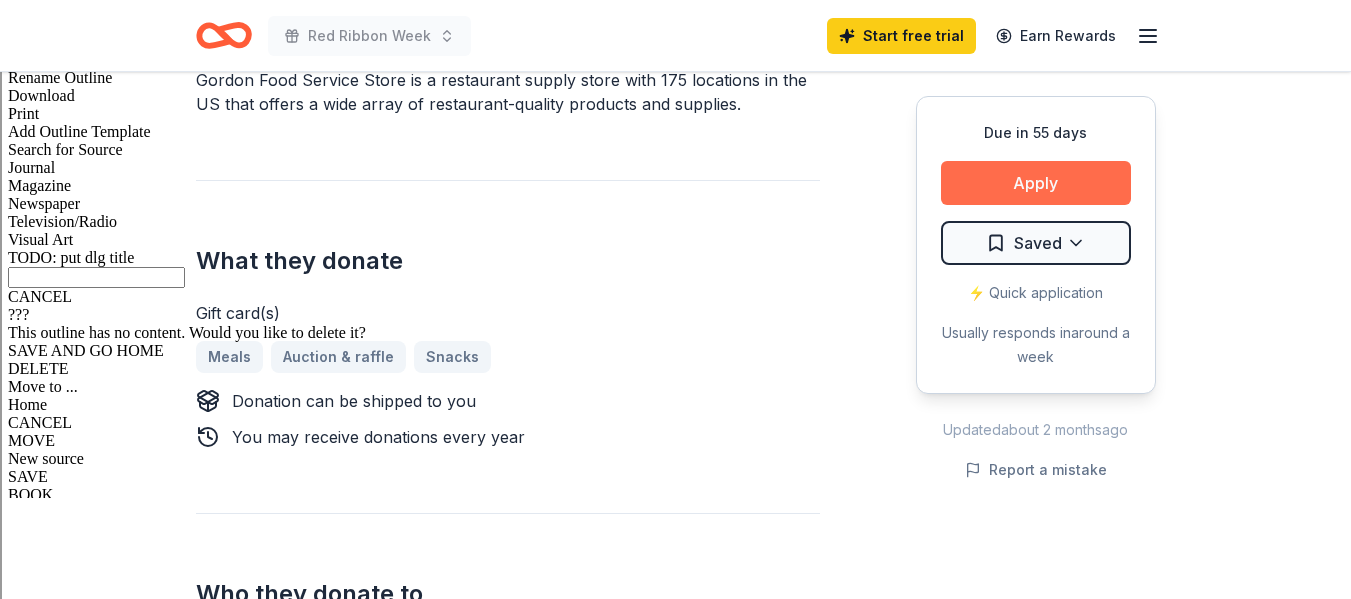 click on "Apply" at bounding box center (1036, 183) 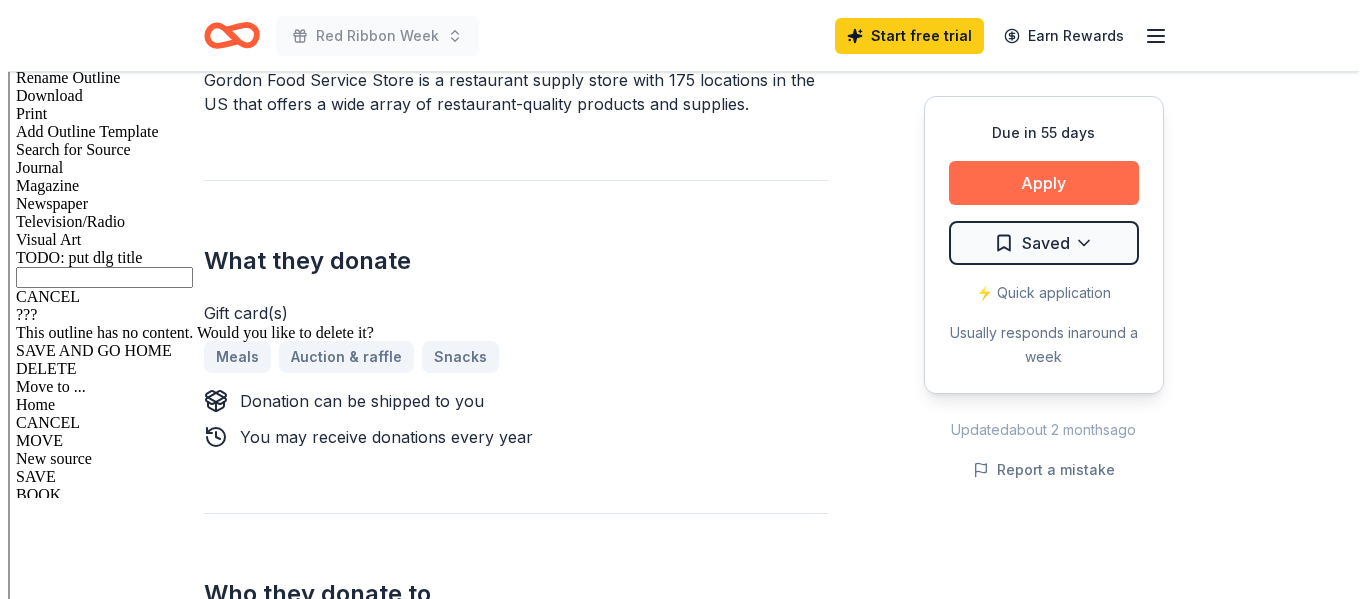 scroll, scrollTop: 714, scrollLeft: 0, axis: vertical 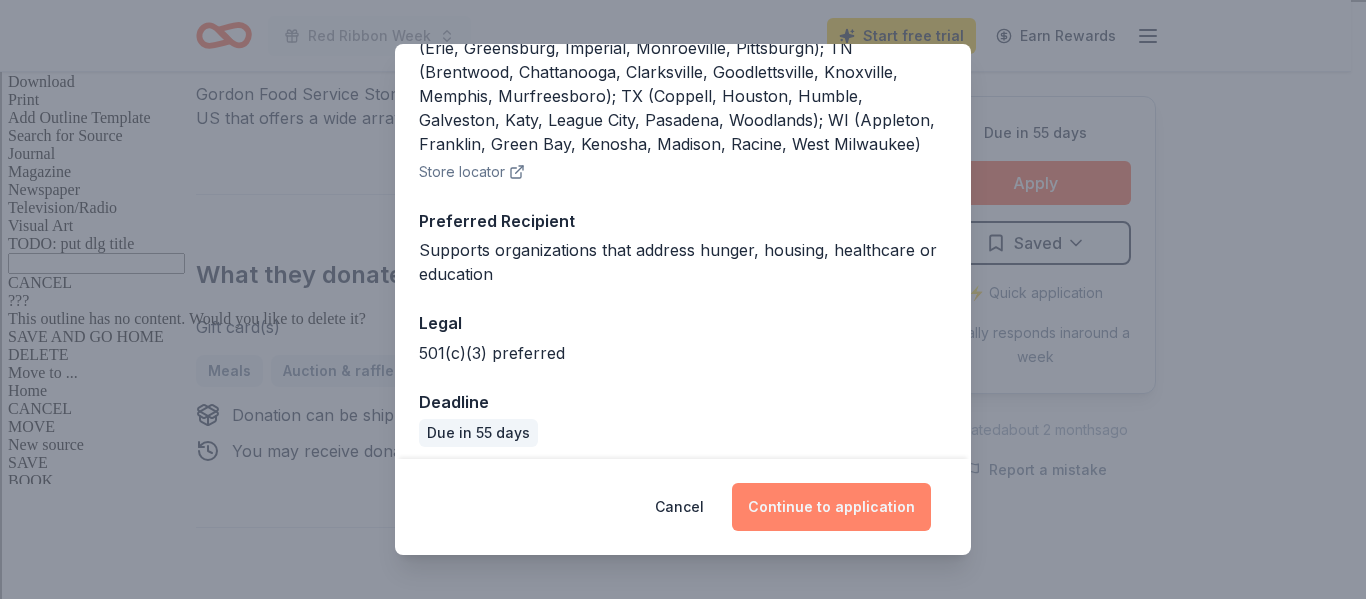 click on "Continue to application" at bounding box center (831, 507) 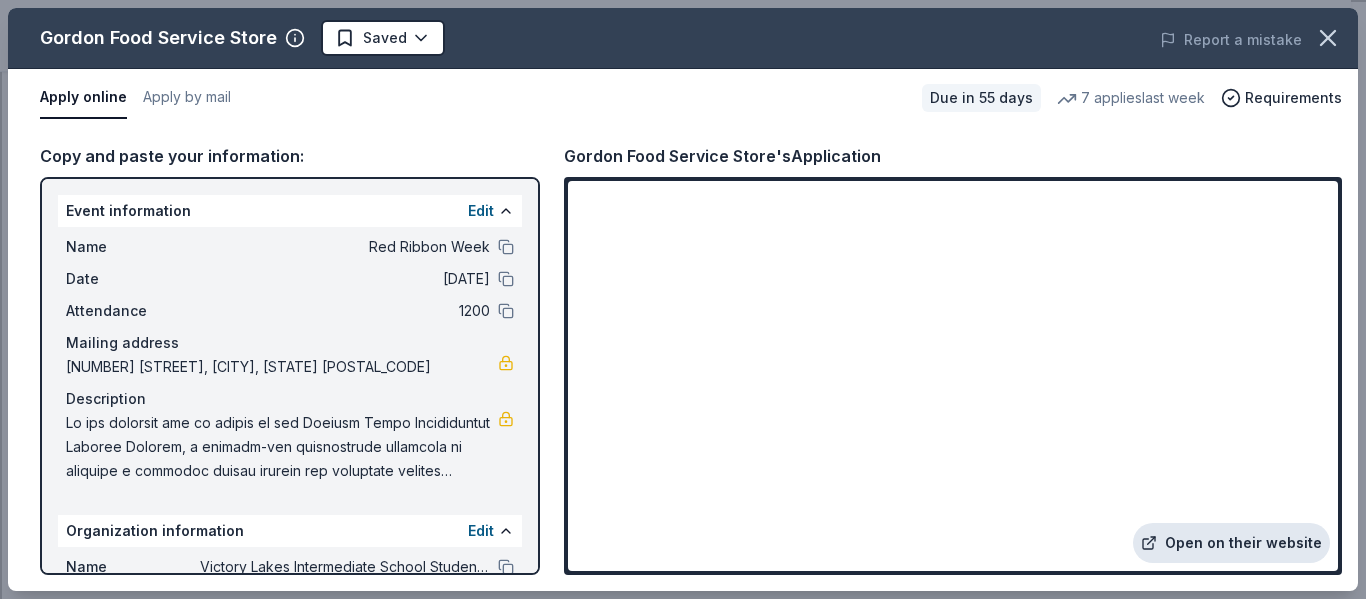 click on "Open on their website" at bounding box center (1231, 543) 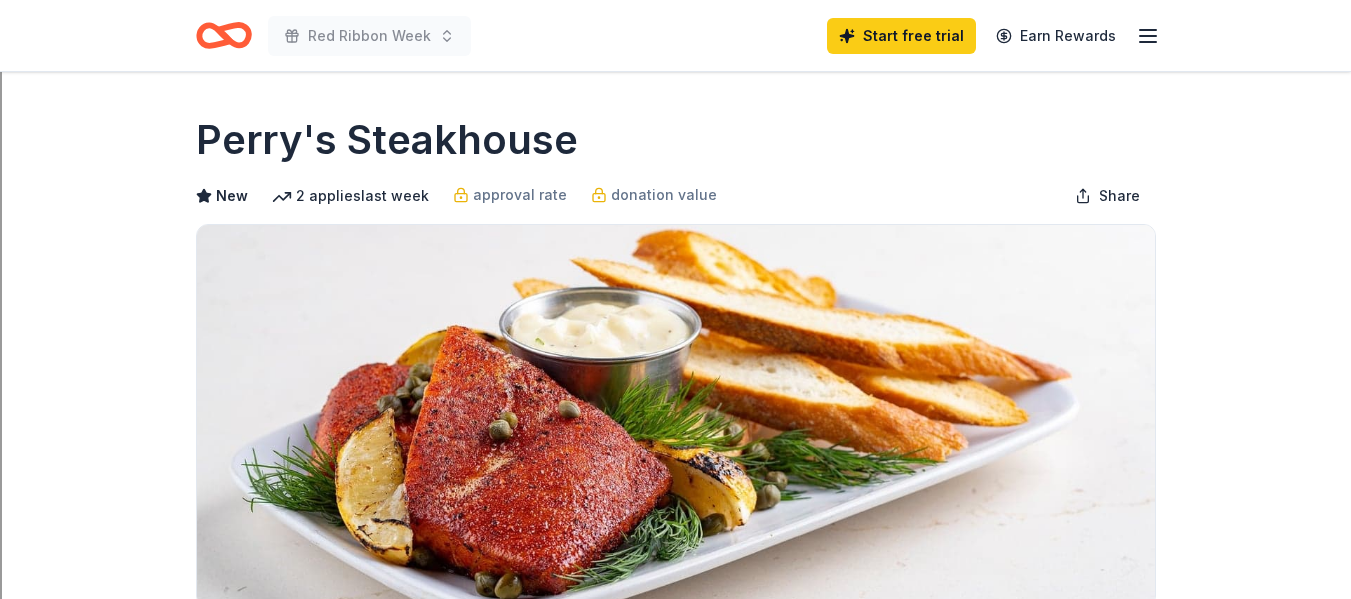 scroll, scrollTop: 0, scrollLeft: 0, axis: both 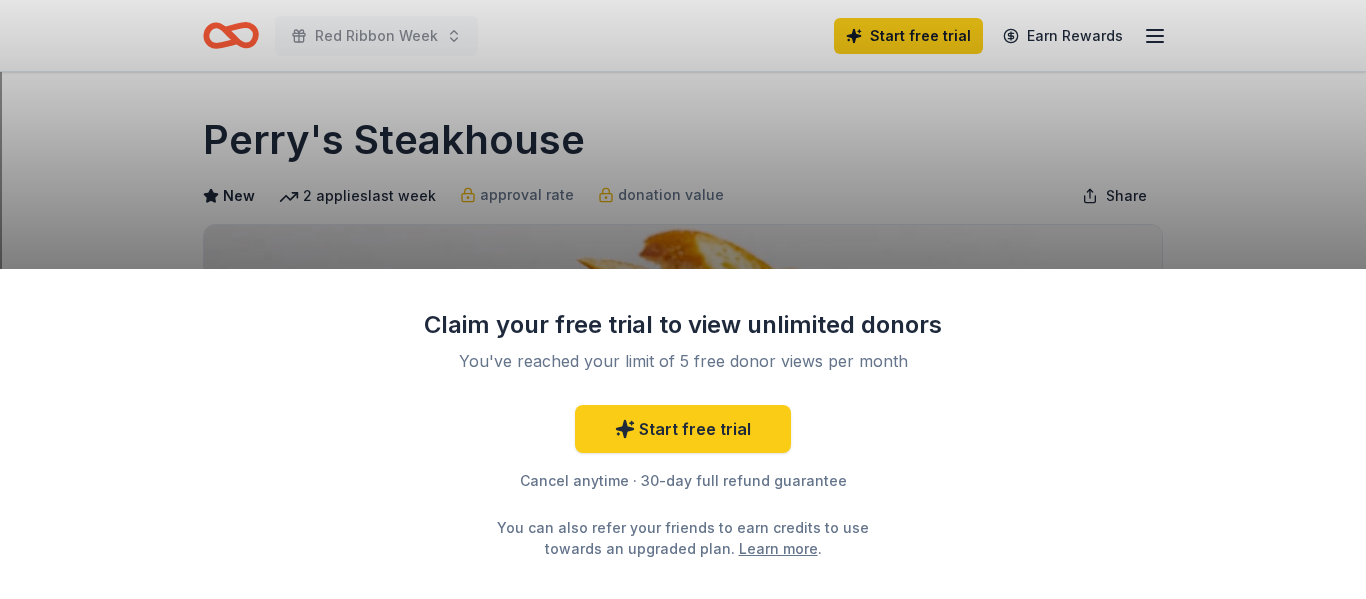 click on "Claim your free trial to view unlimited donors You've reached your limit of 5 free donor views per month Start free  trial Cancel anytime · 30-day full refund guarantee You can also refer your friends to earn credits to use towards an upgraded plan.   Learn more ." at bounding box center [683, 299] 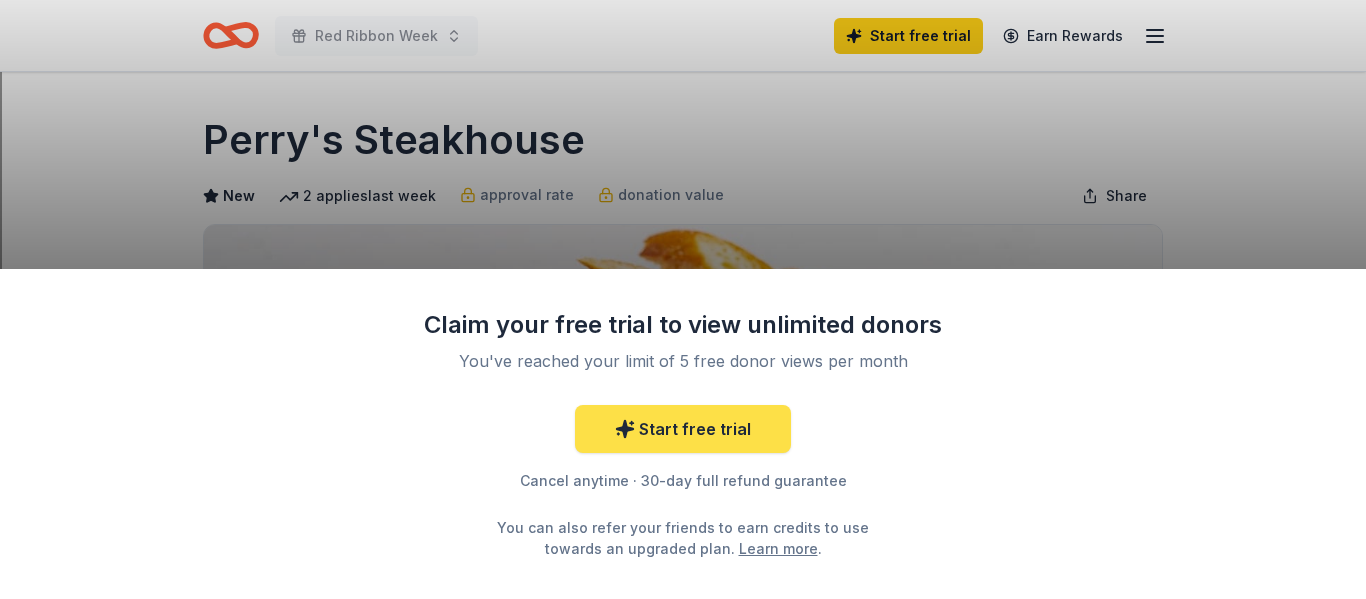 click on "Start free  trial" at bounding box center [683, 429] 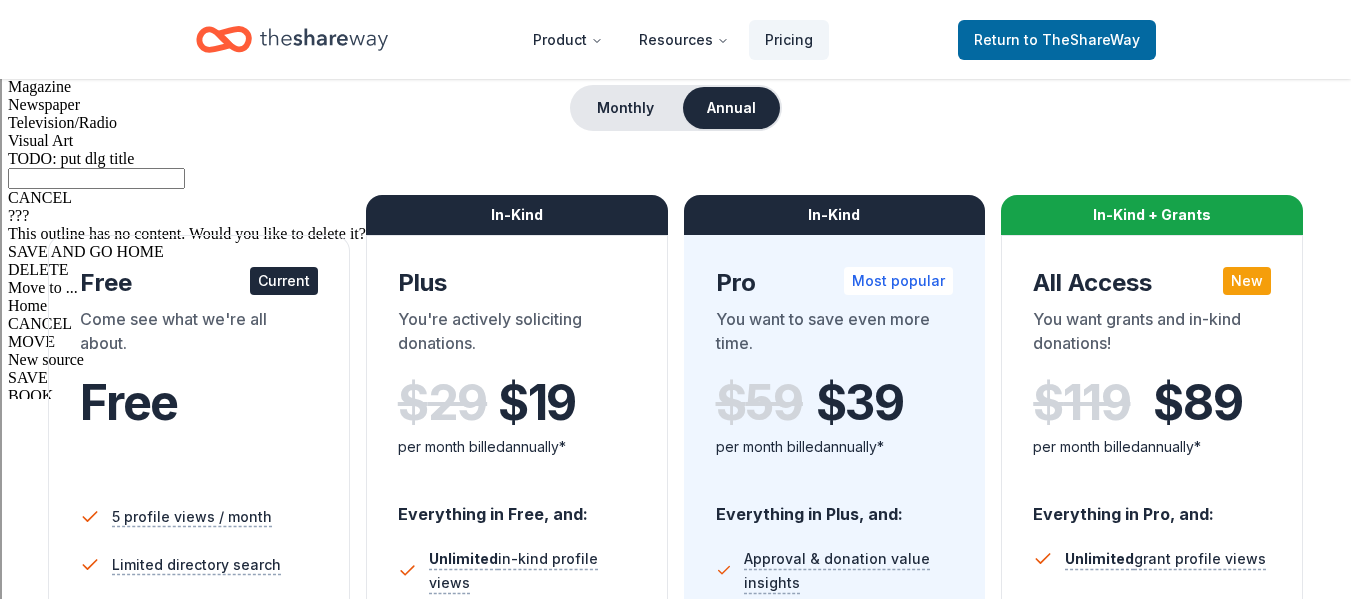 scroll, scrollTop: 800, scrollLeft: 0, axis: vertical 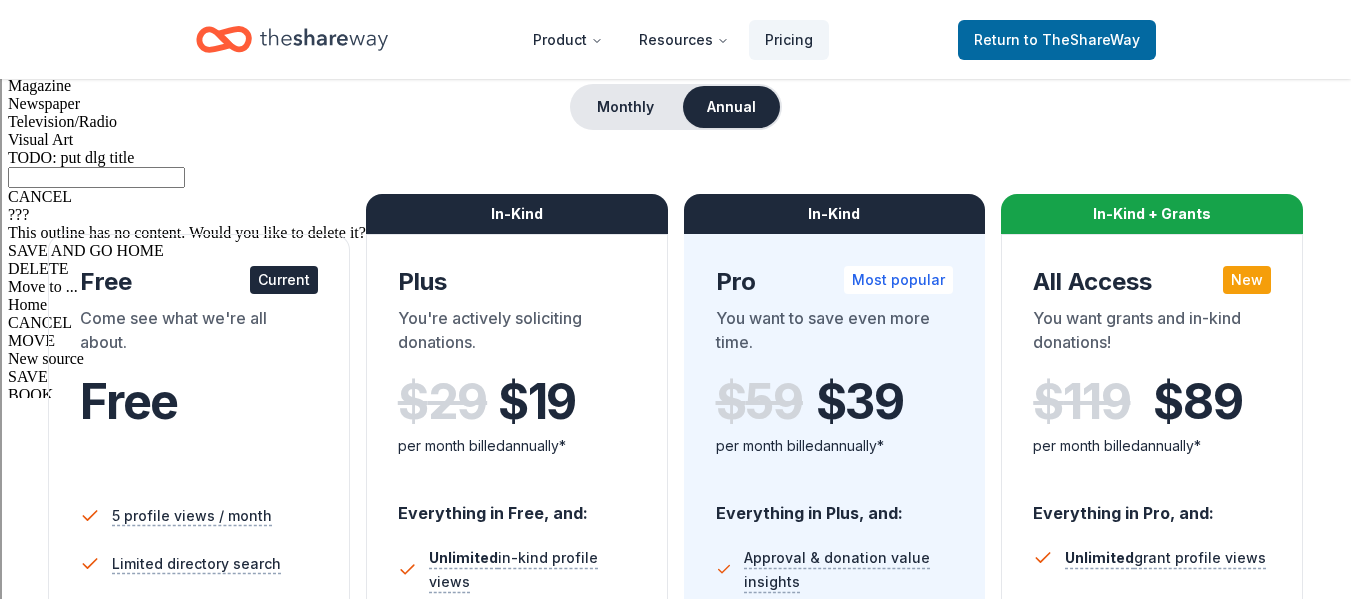 click on "Try for free" at bounding box center [517, 997] 